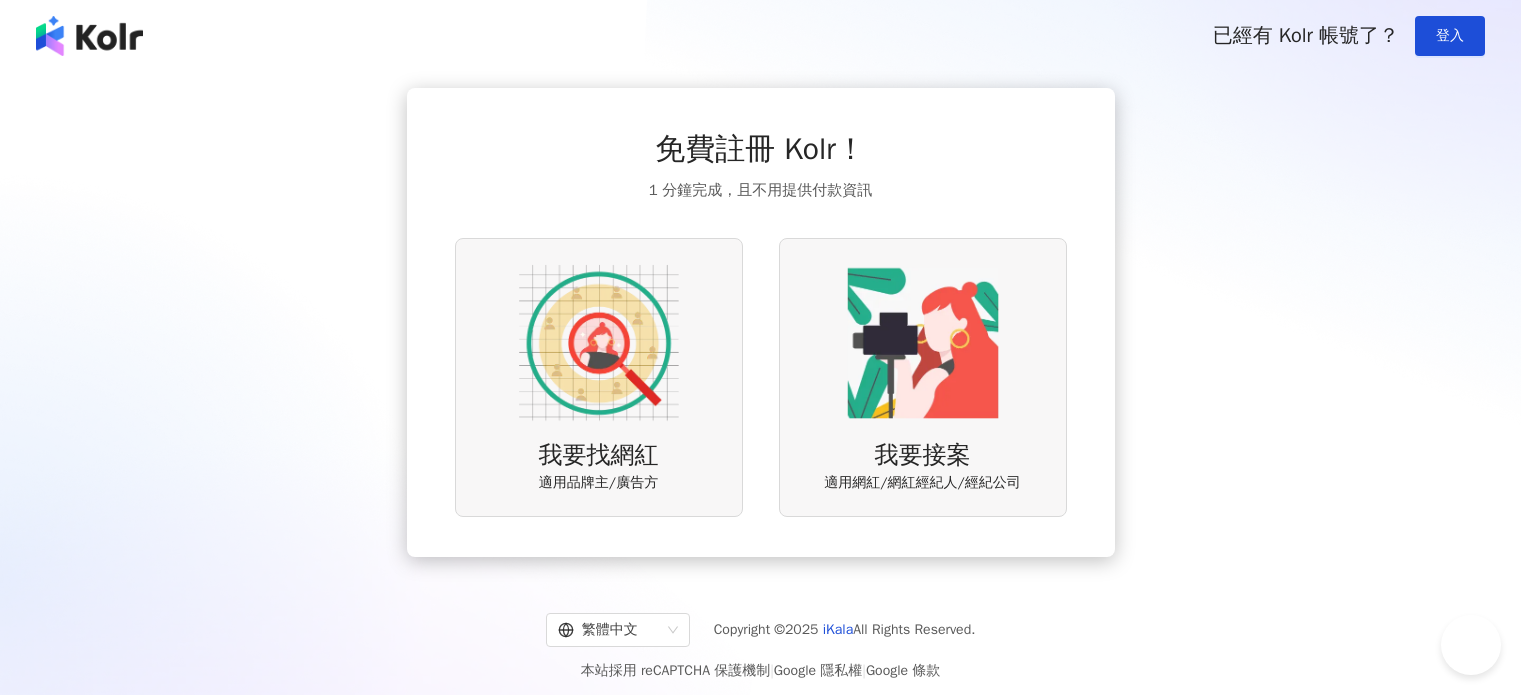 scroll, scrollTop: 0, scrollLeft: 0, axis: both 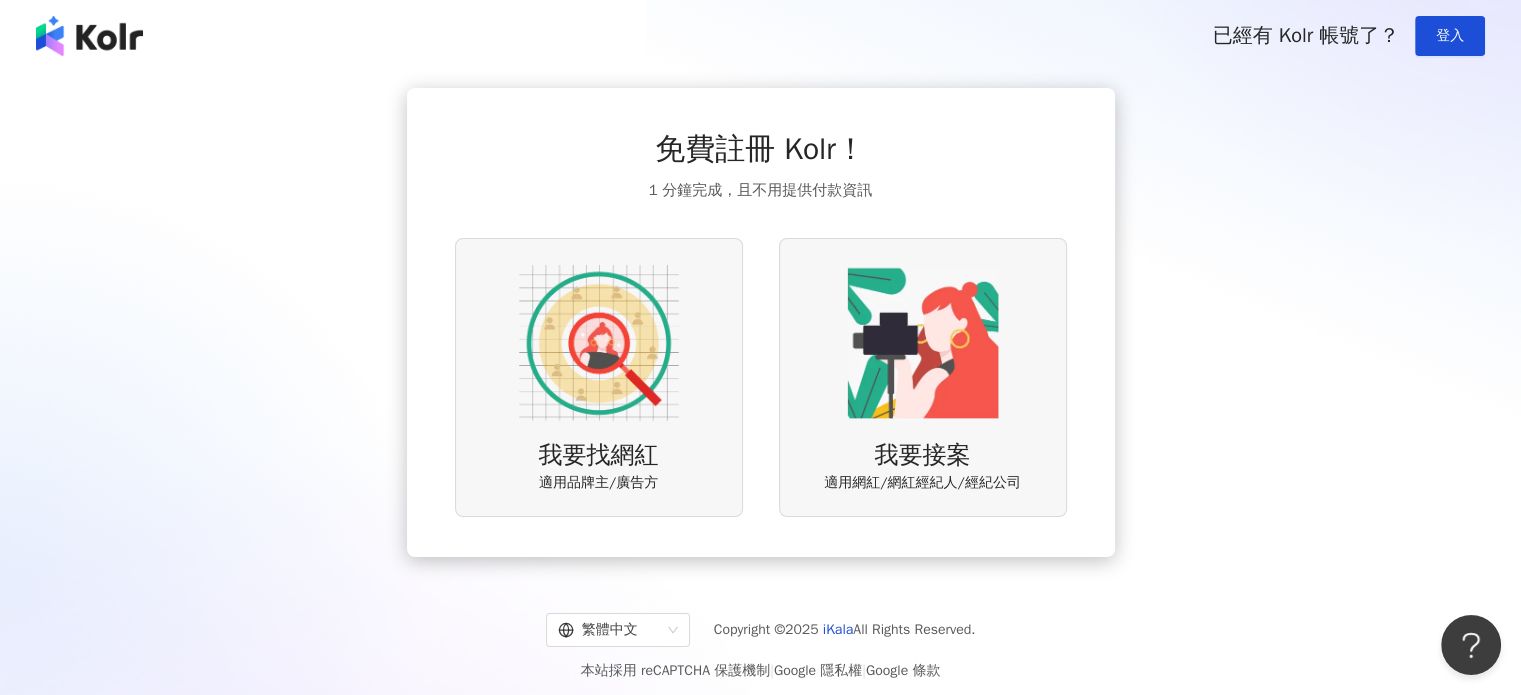click on "我要找網紅 適用品牌主/廣告方" at bounding box center [599, 377] 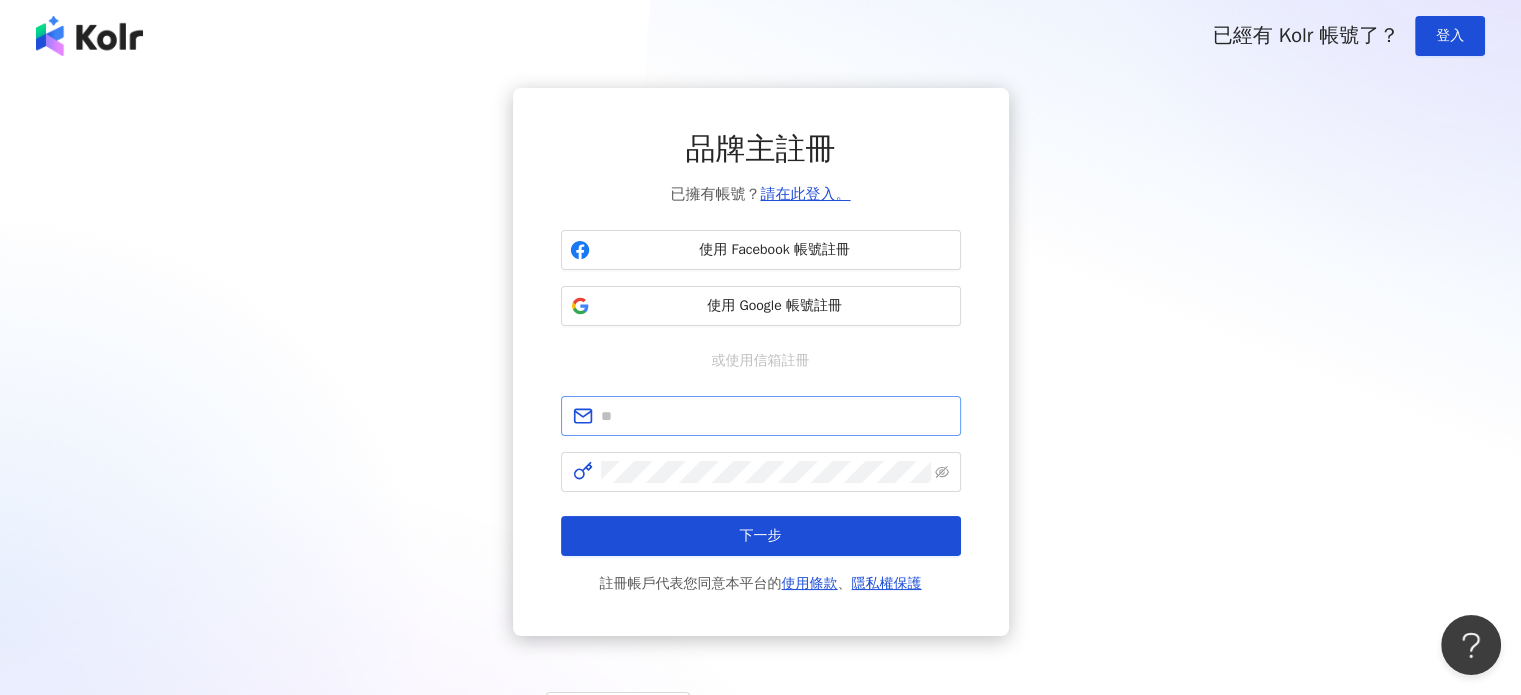 click at bounding box center (761, 416) 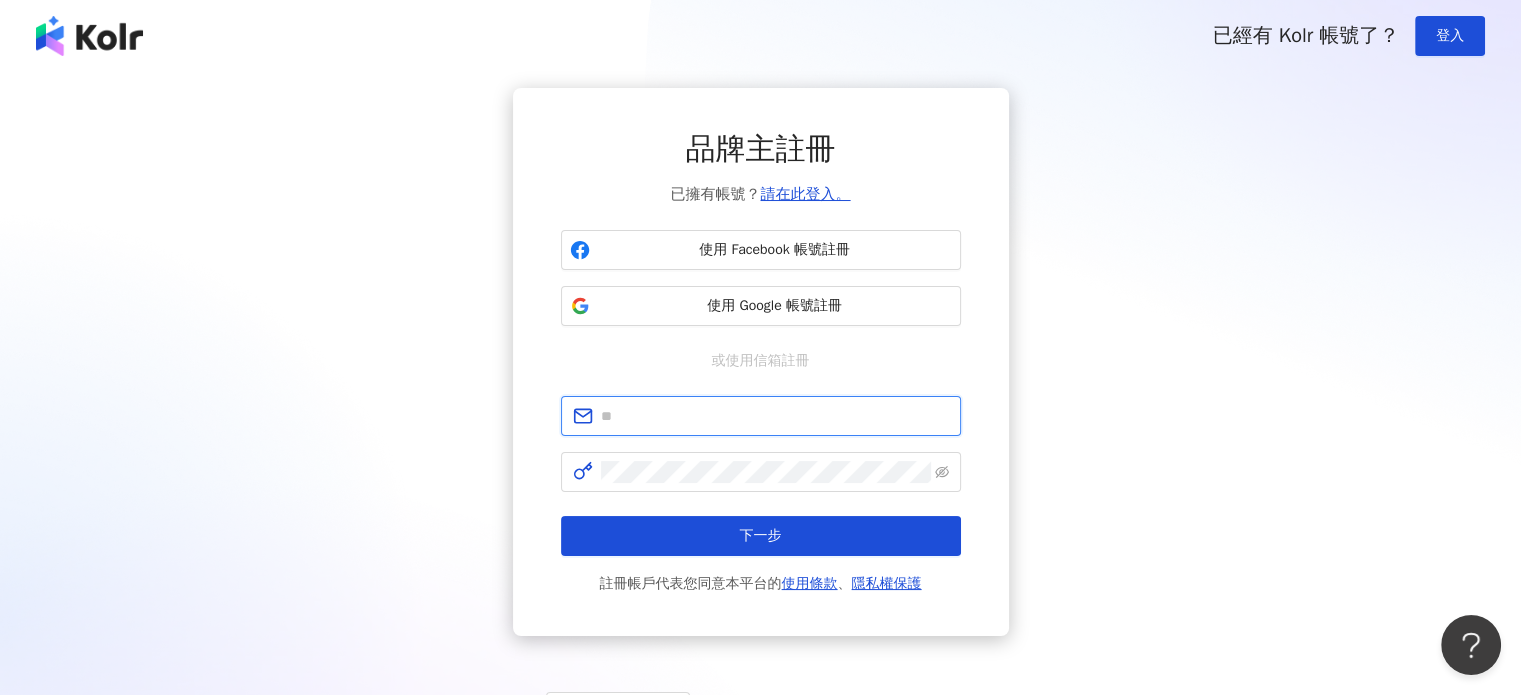 paste on "********" 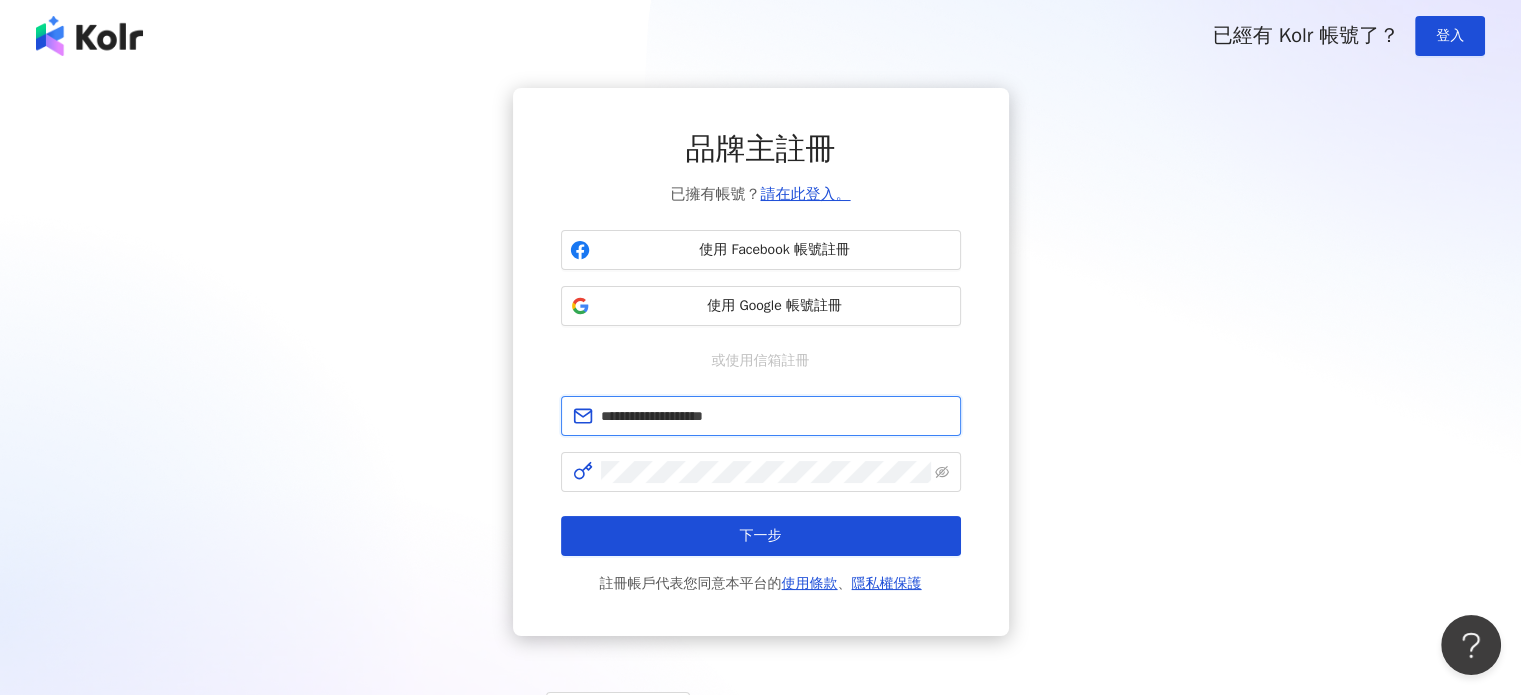 type on "**********" 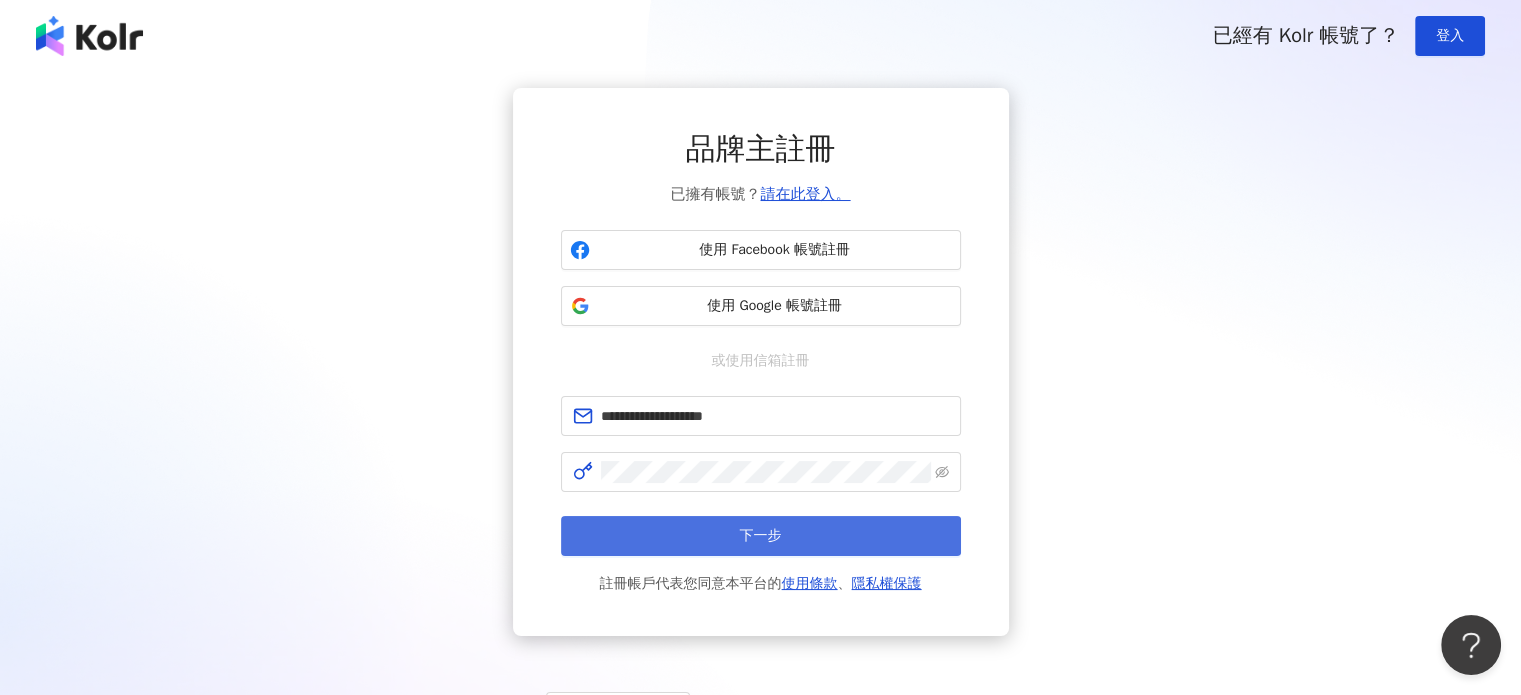 click on "下一步" at bounding box center (761, 536) 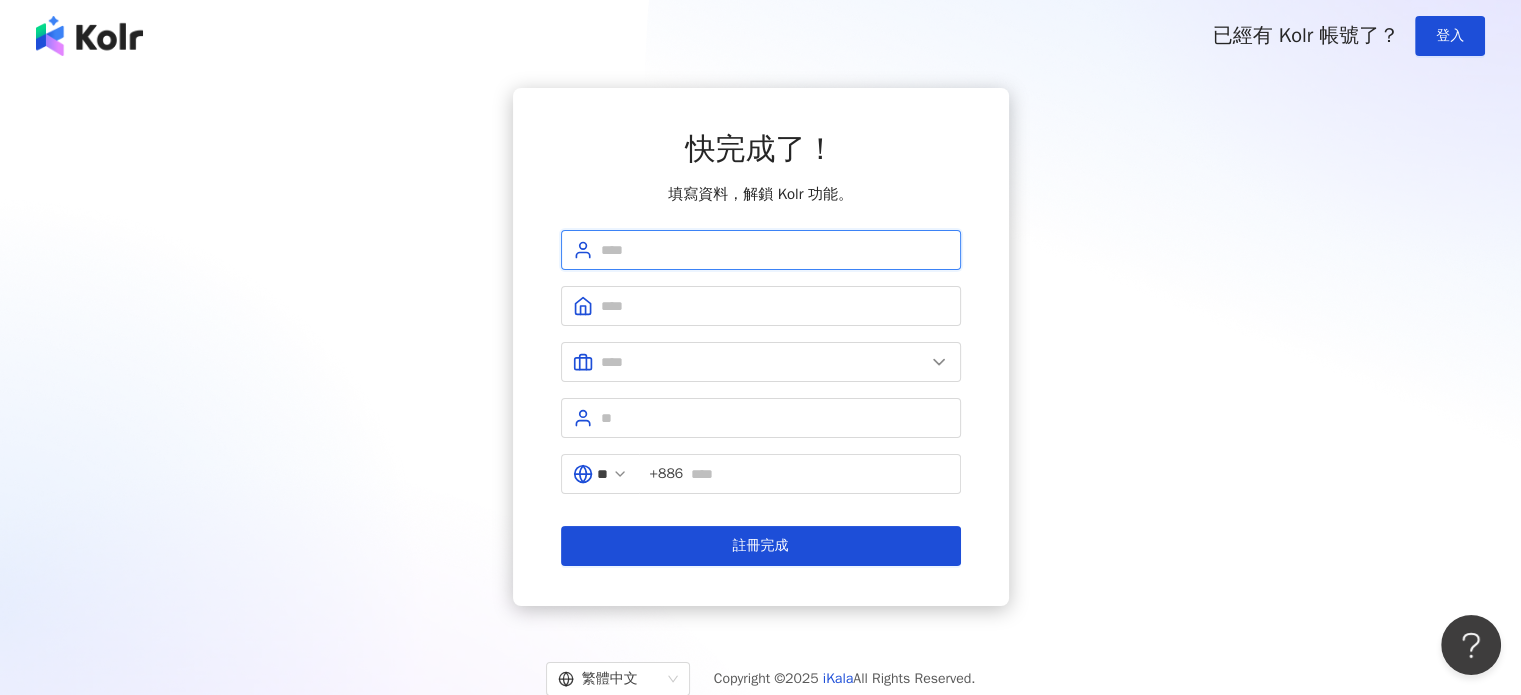 click at bounding box center (775, 250) 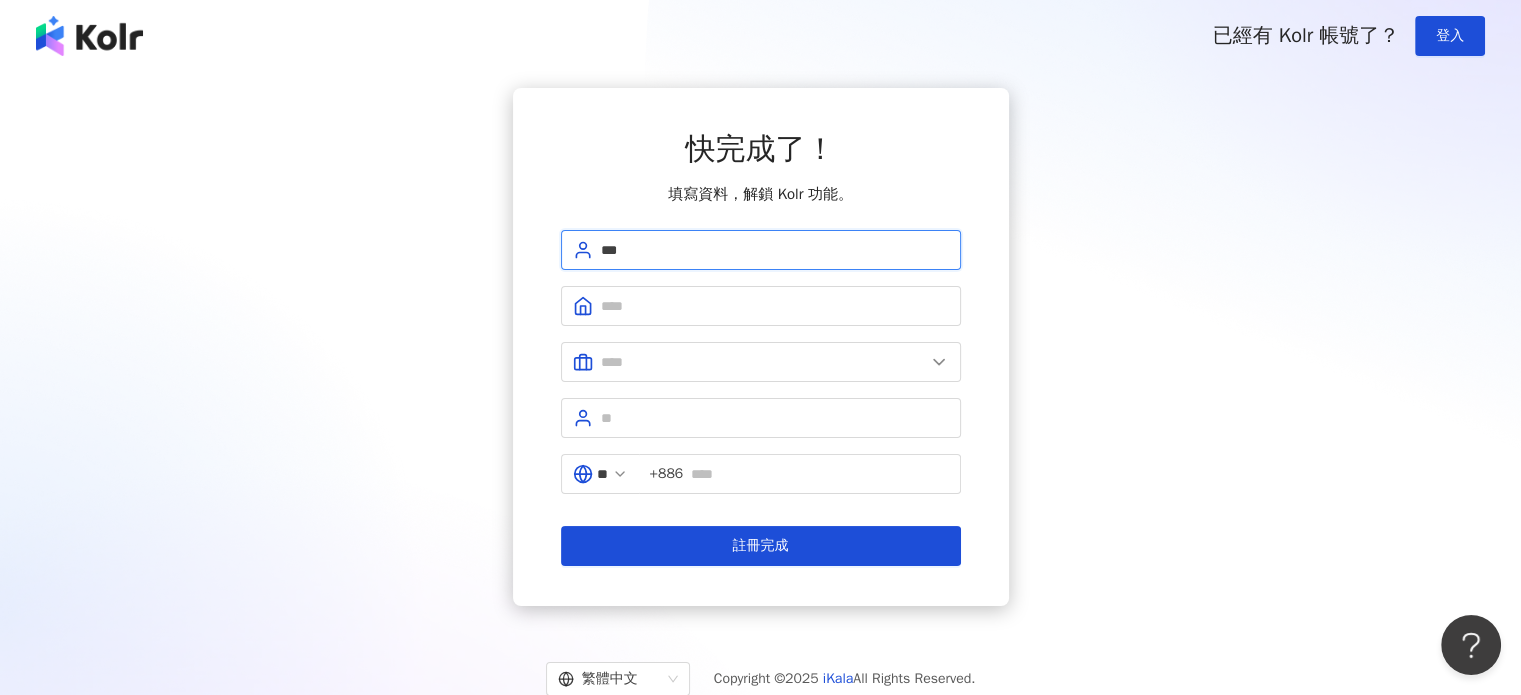 type on "***" 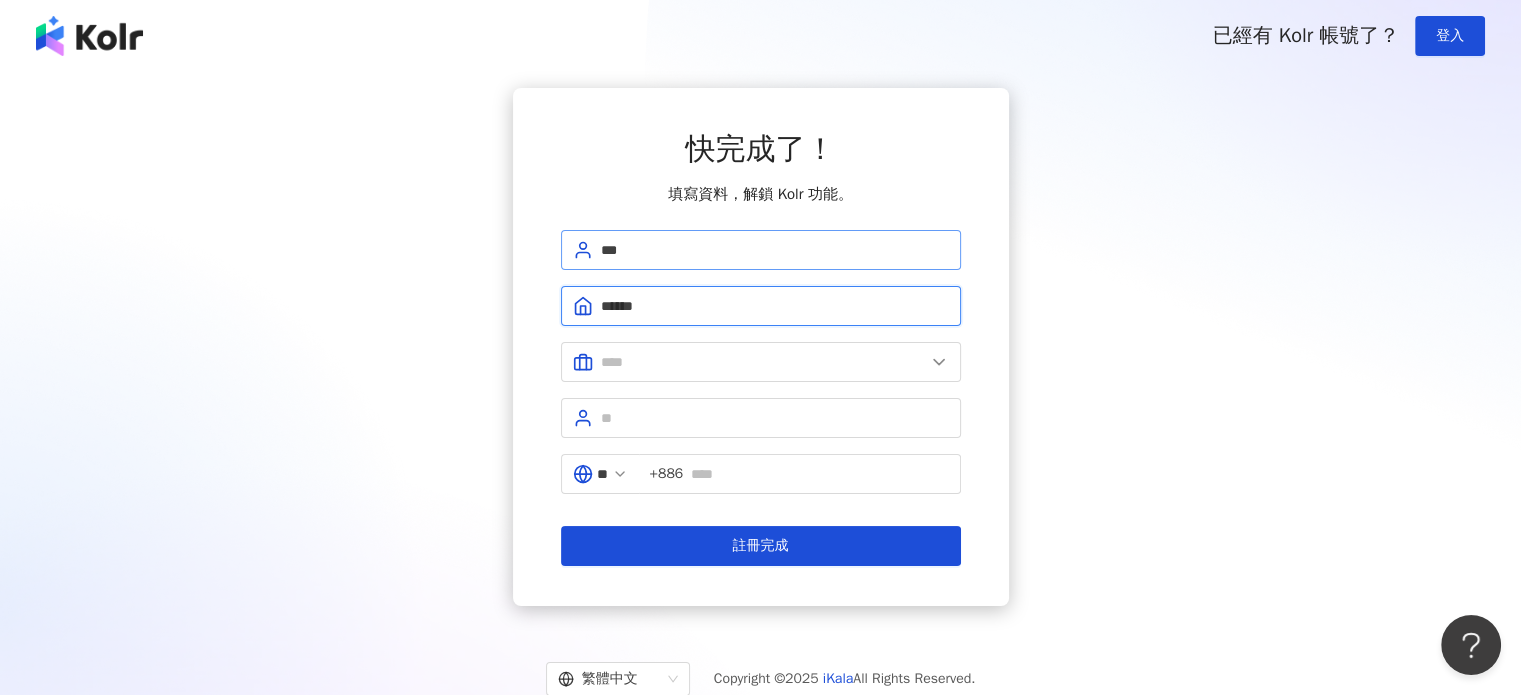 type on "******" 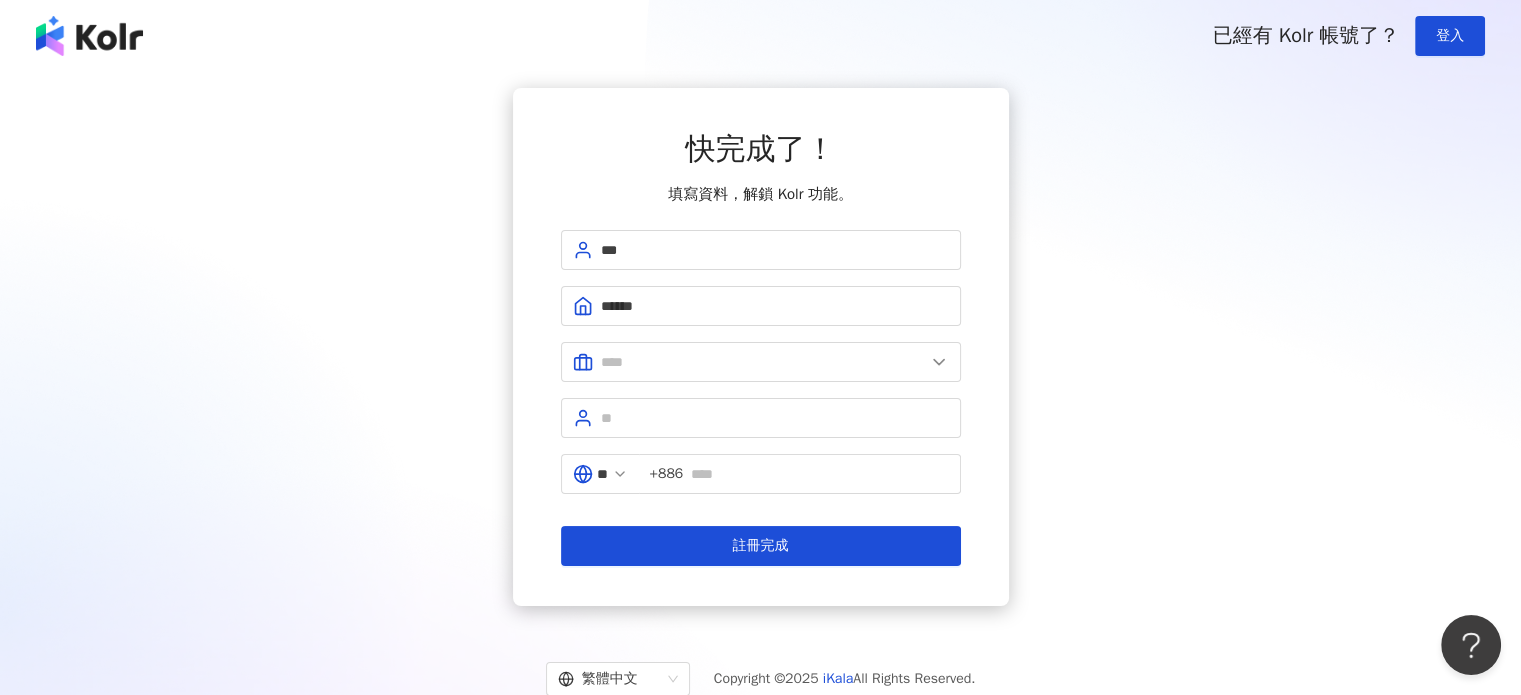 click on "*** ****** ** +886 註冊完成" at bounding box center (761, 398) 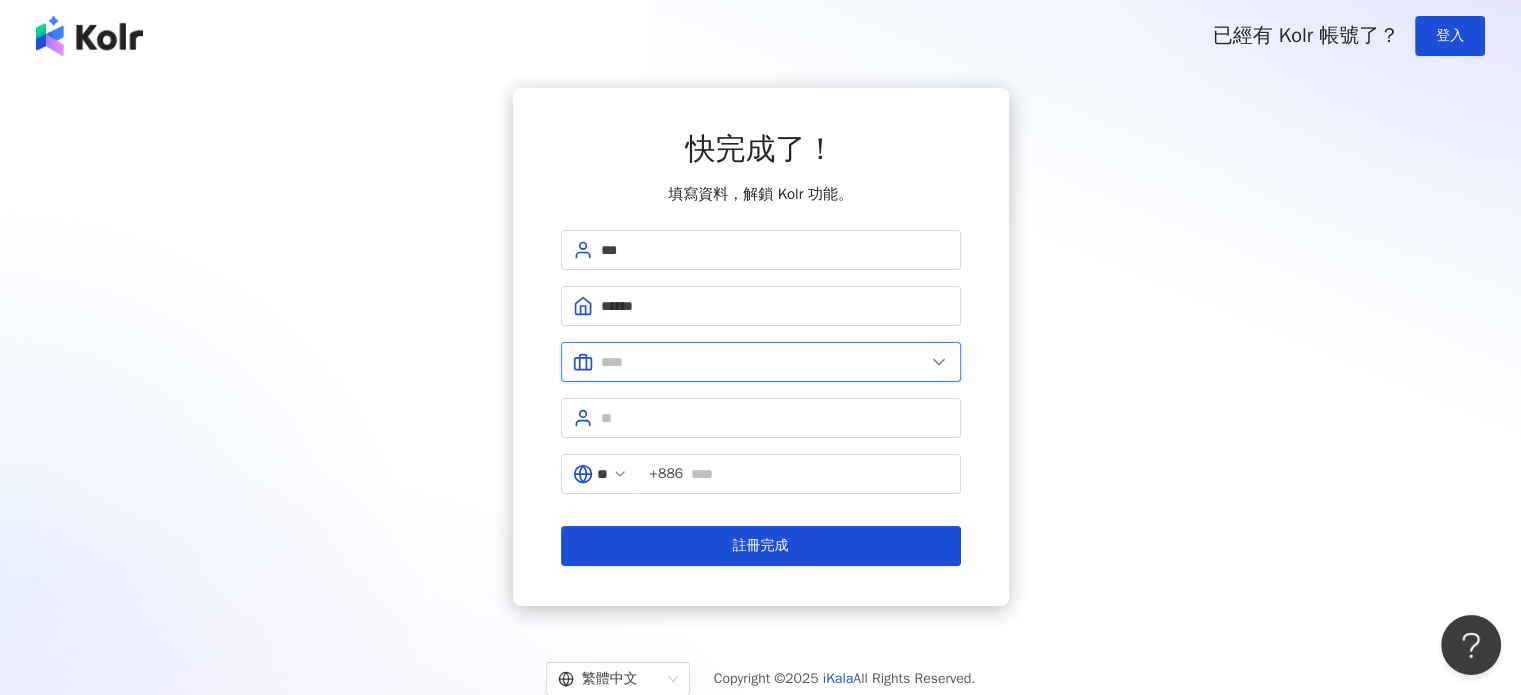 click at bounding box center [763, 362] 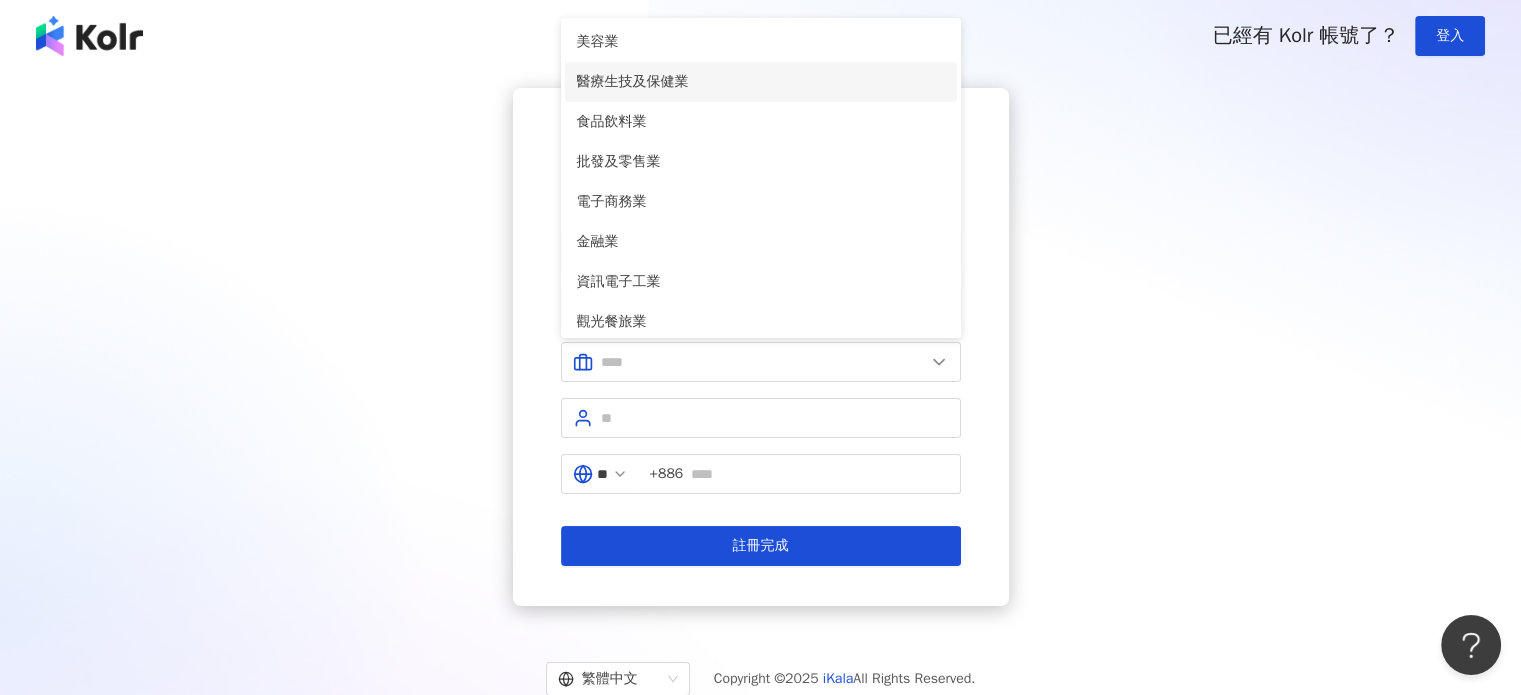 click on "醫療生技及保健業" at bounding box center [761, 82] 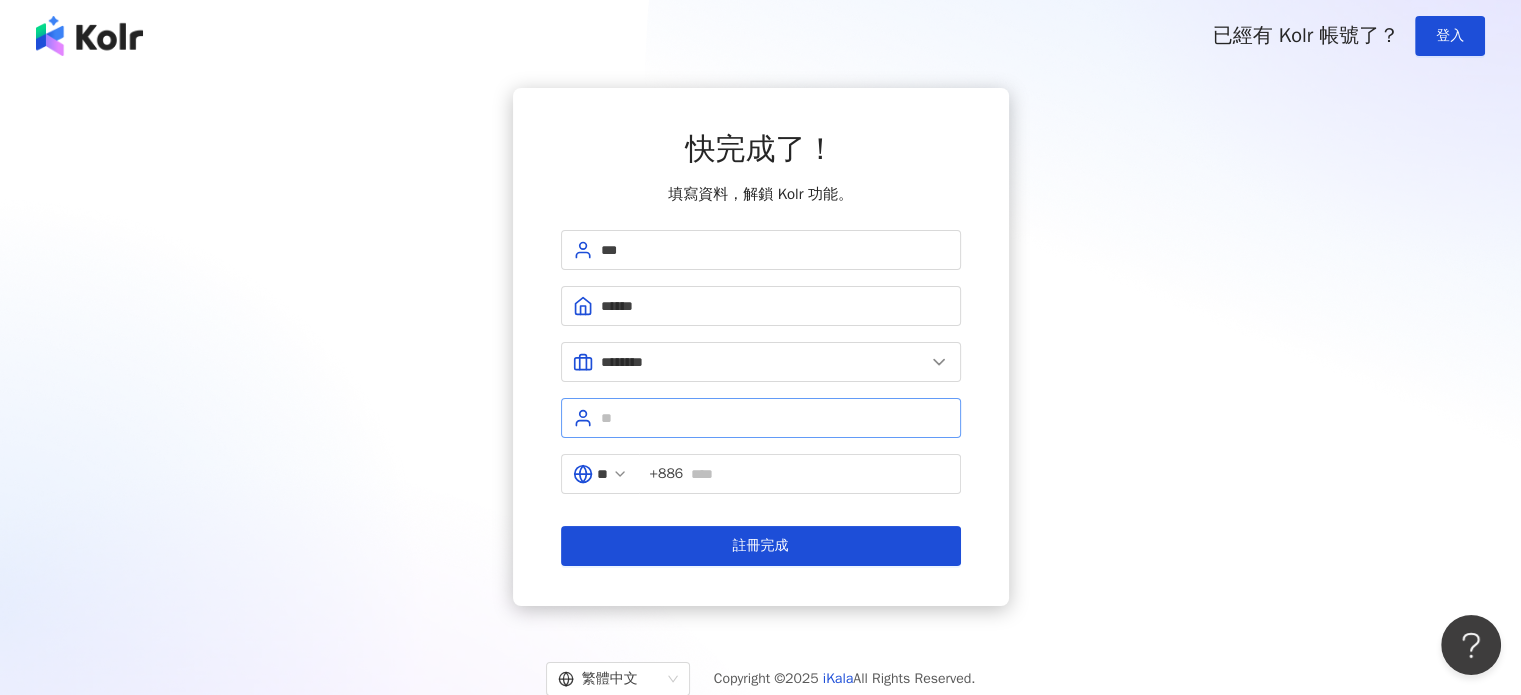 click at bounding box center [761, 418] 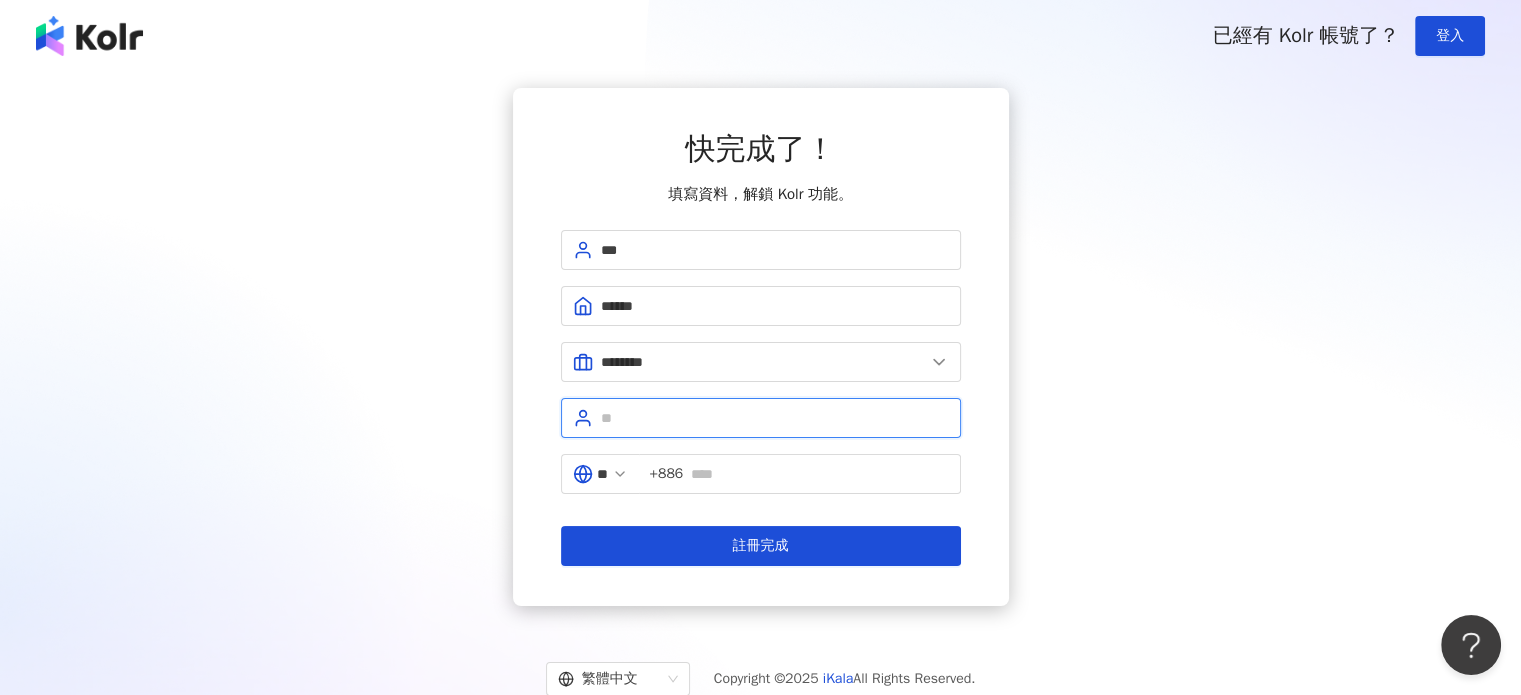 click at bounding box center (775, 418) 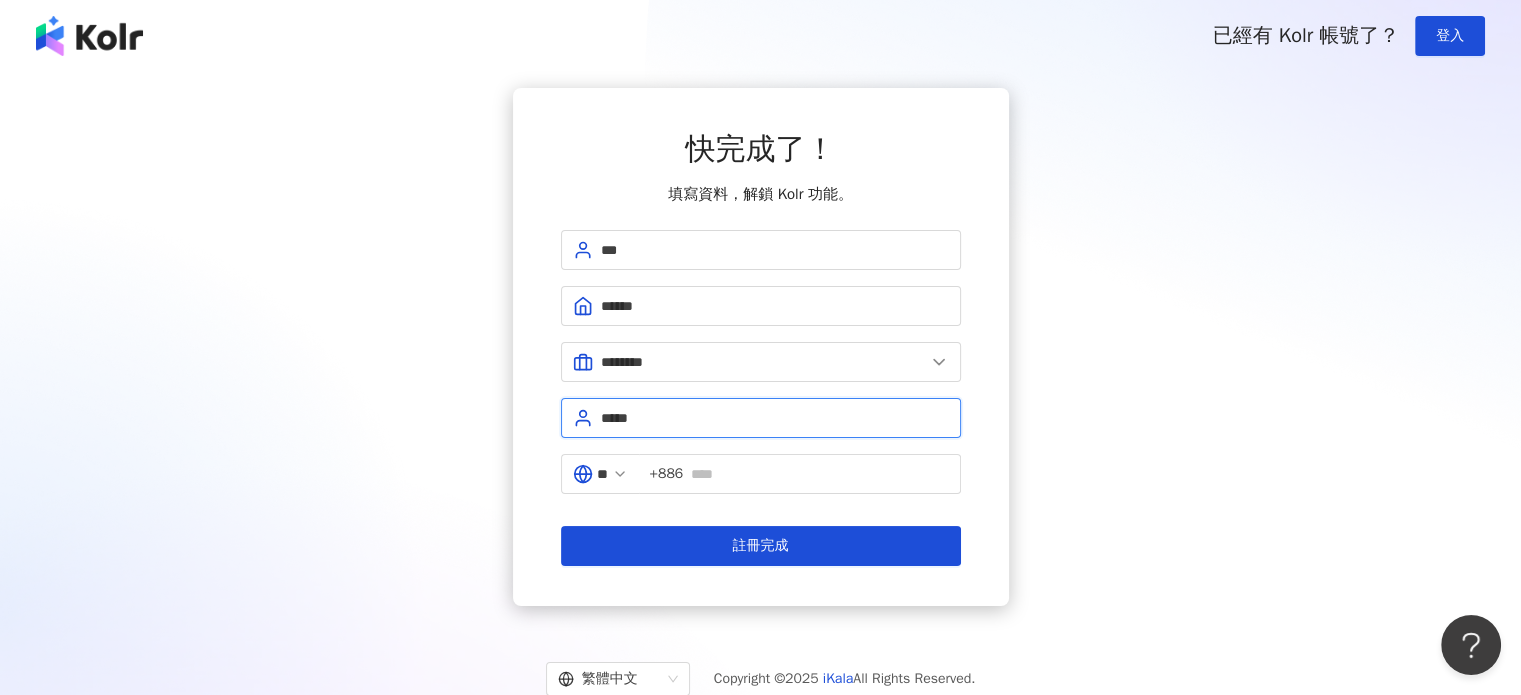 type on "*****" 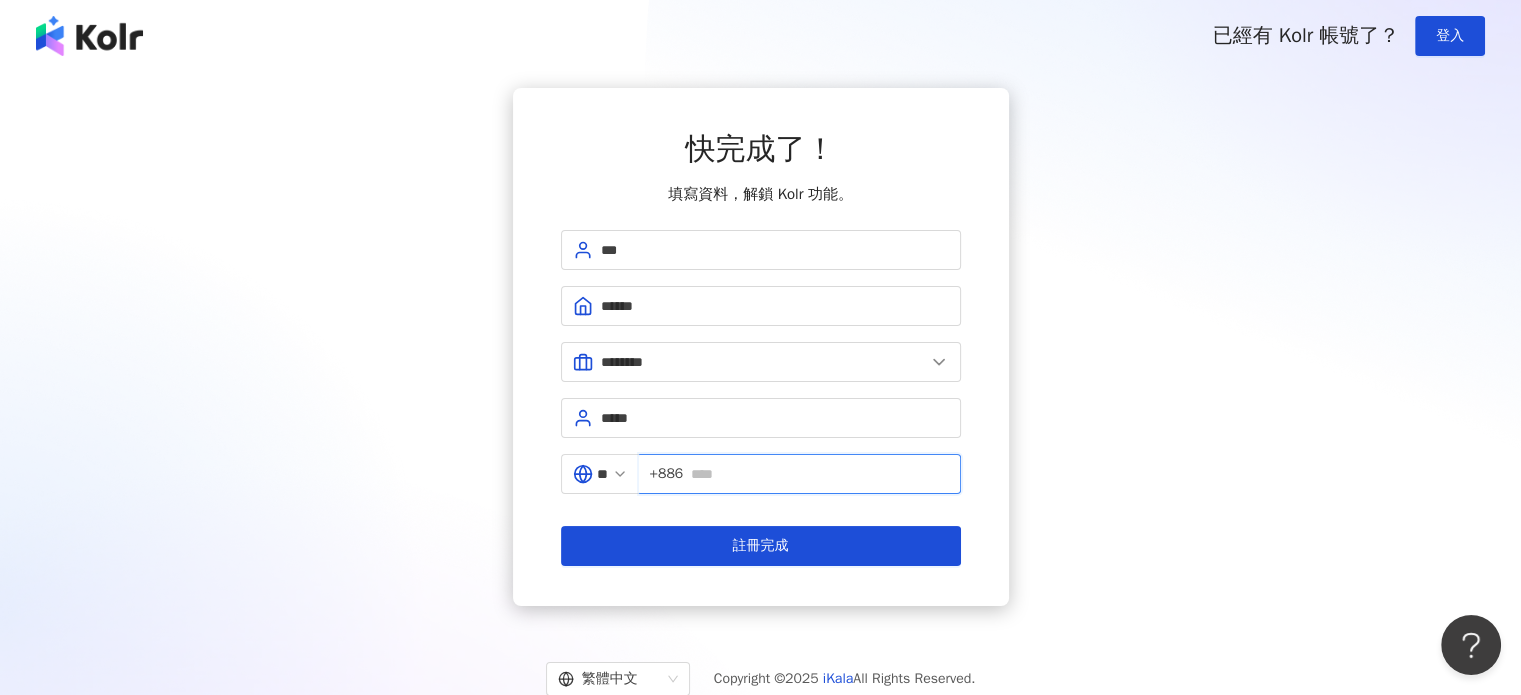 drag, startPoint x: 756, startPoint y: 469, endPoint x: 802, endPoint y: 479, distance: 47.07441 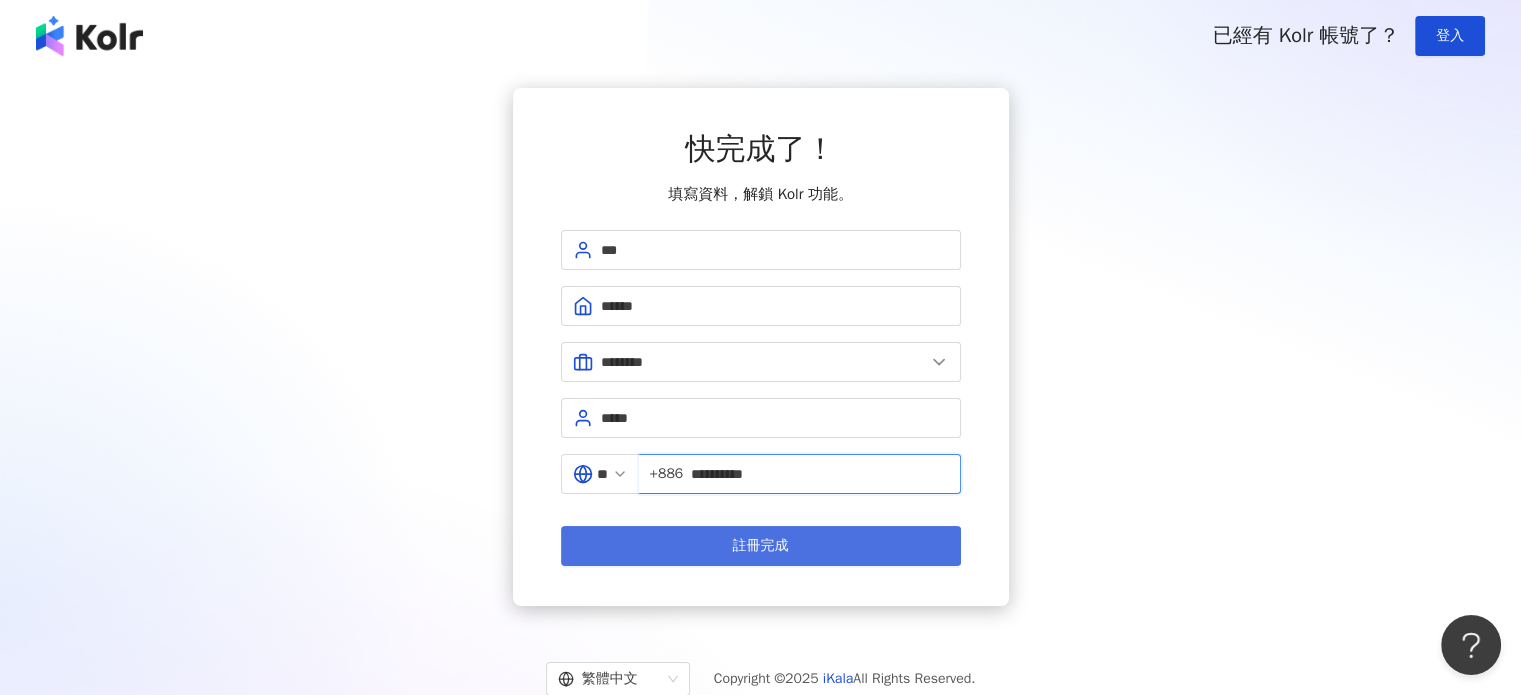 type on "**********" 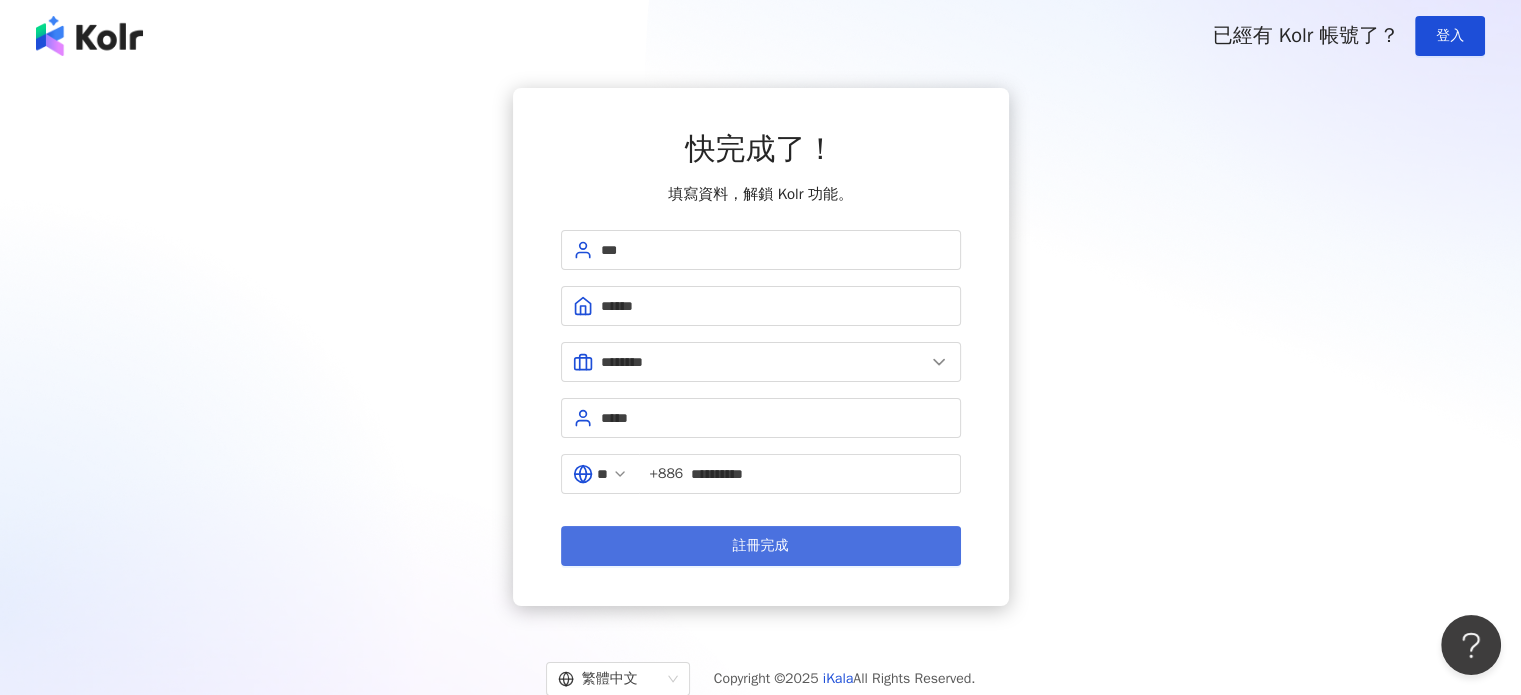 click on "註冊完成" at bounding box center (761, 546) 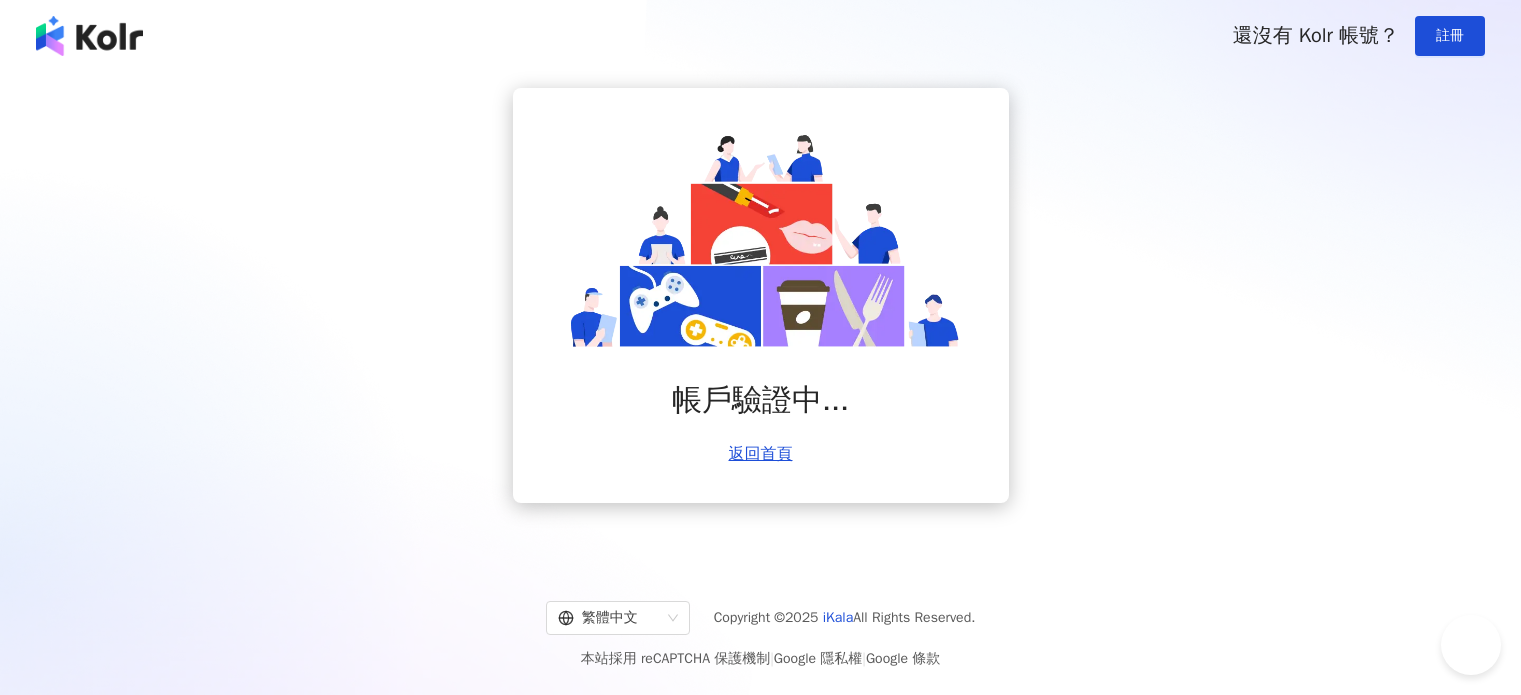 scroll, scrollTop: 0, scrollLeft: 0, axis: both 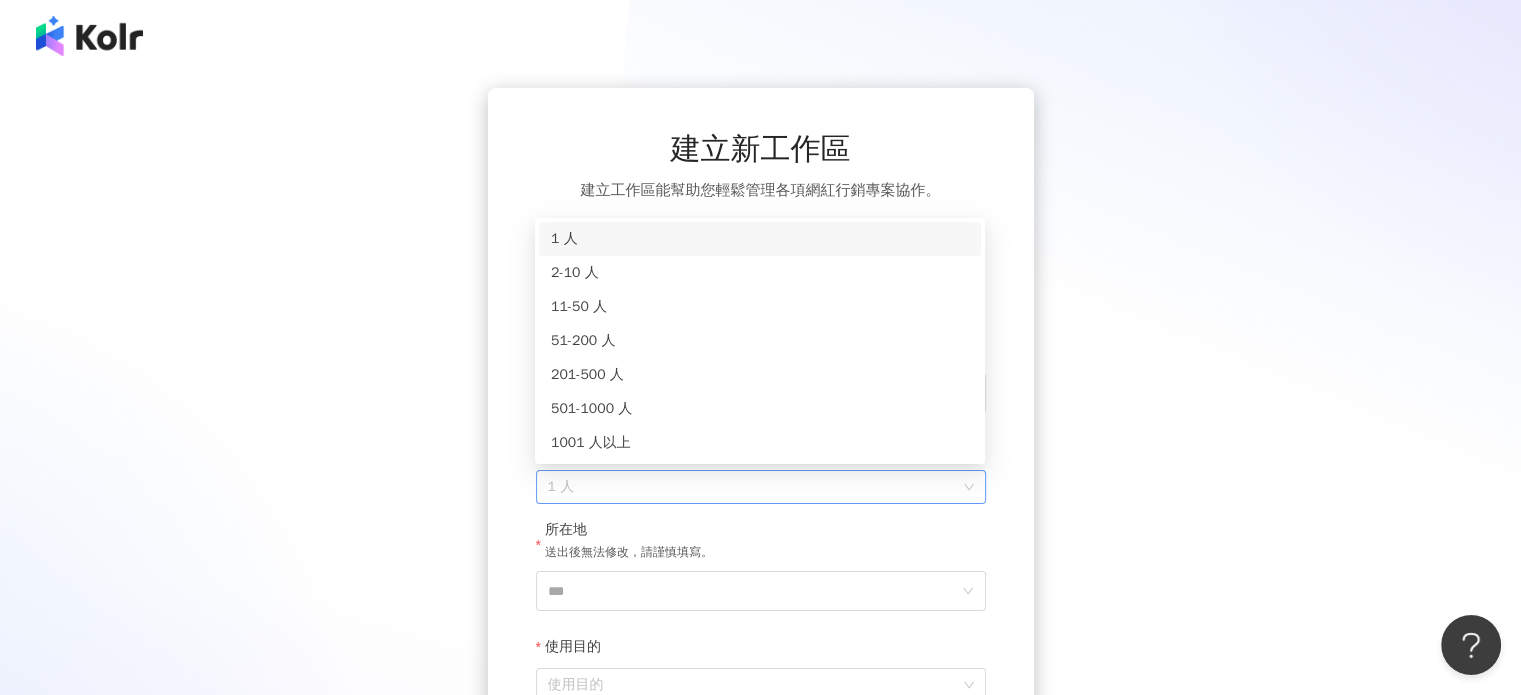 click on "1 人" at bounding box center (761, 487) 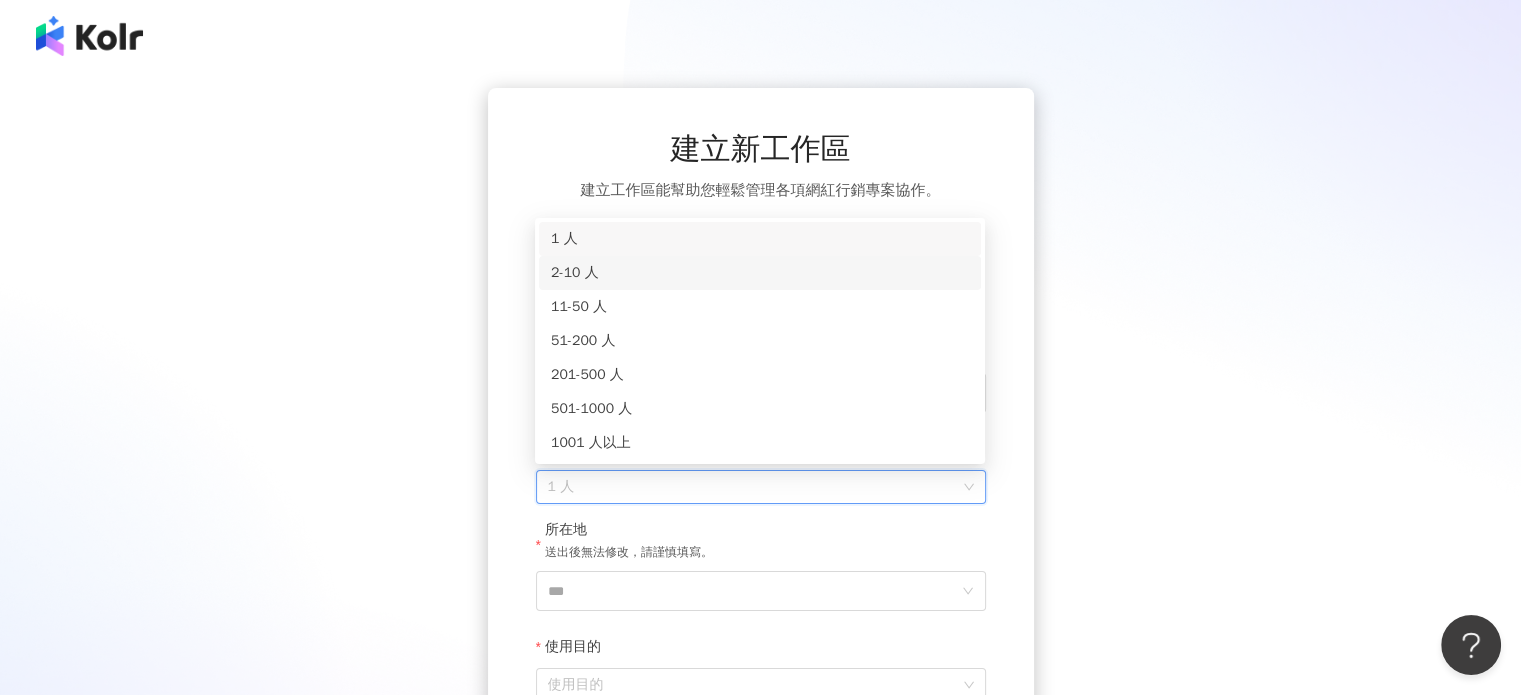 click on "2-10 人" at bounding box center (760, 273) 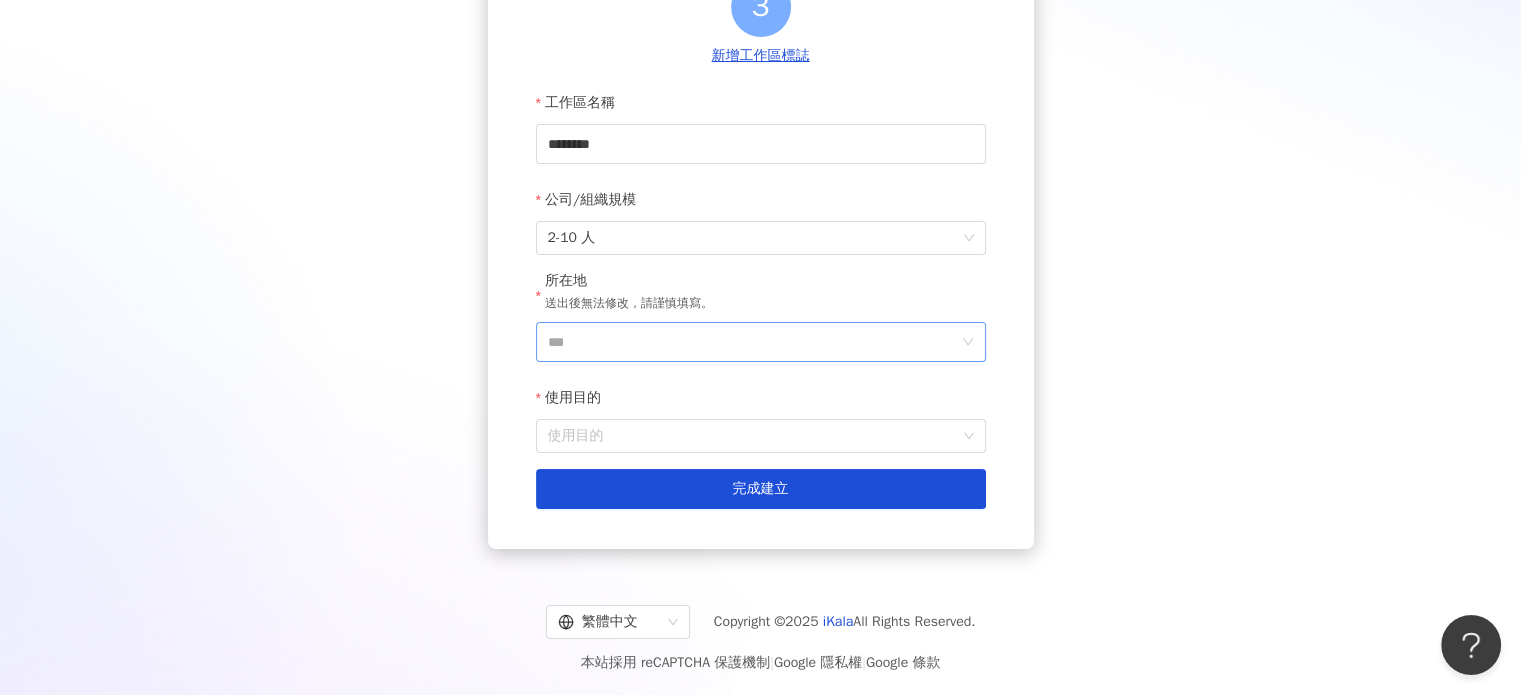 scroll, scrollTop: 251, scrollLeft: 0, axis: vertical 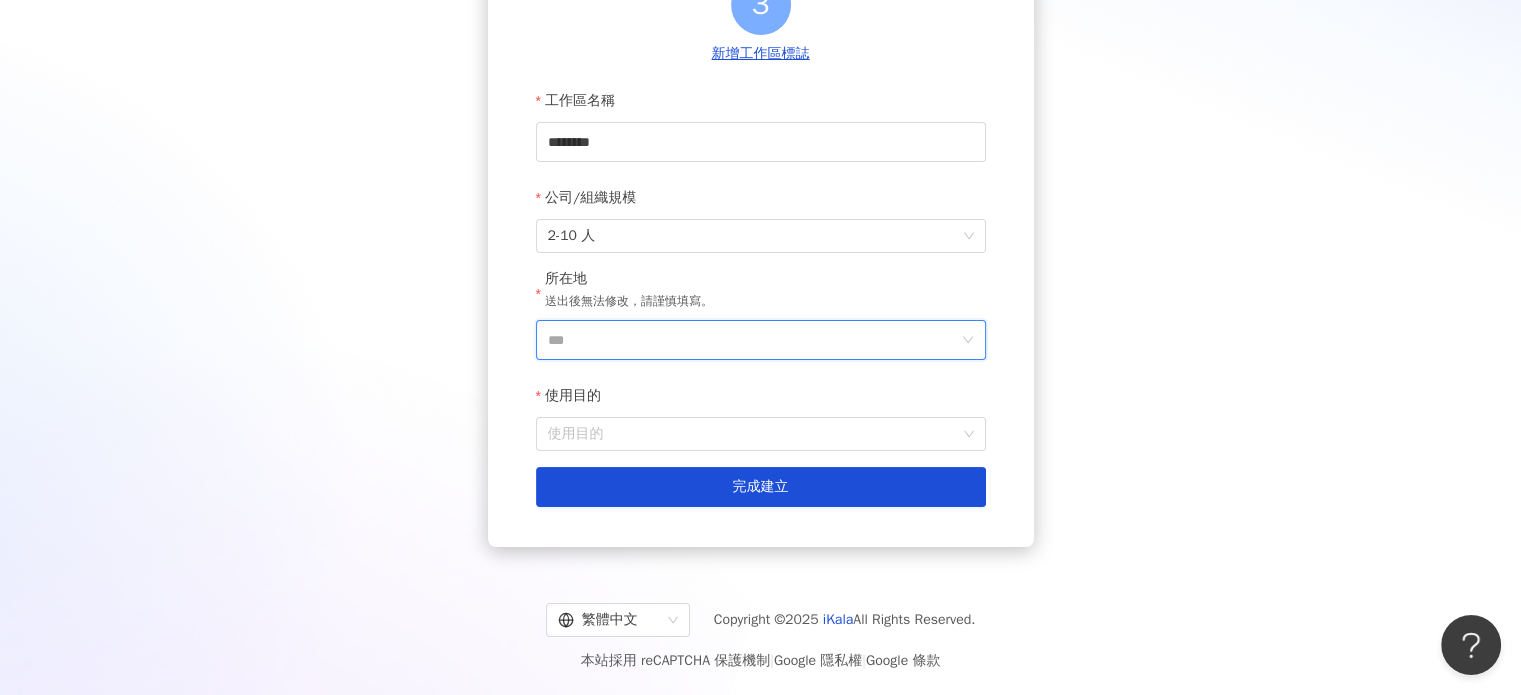 click on "***" at bounding box center [753, 340] 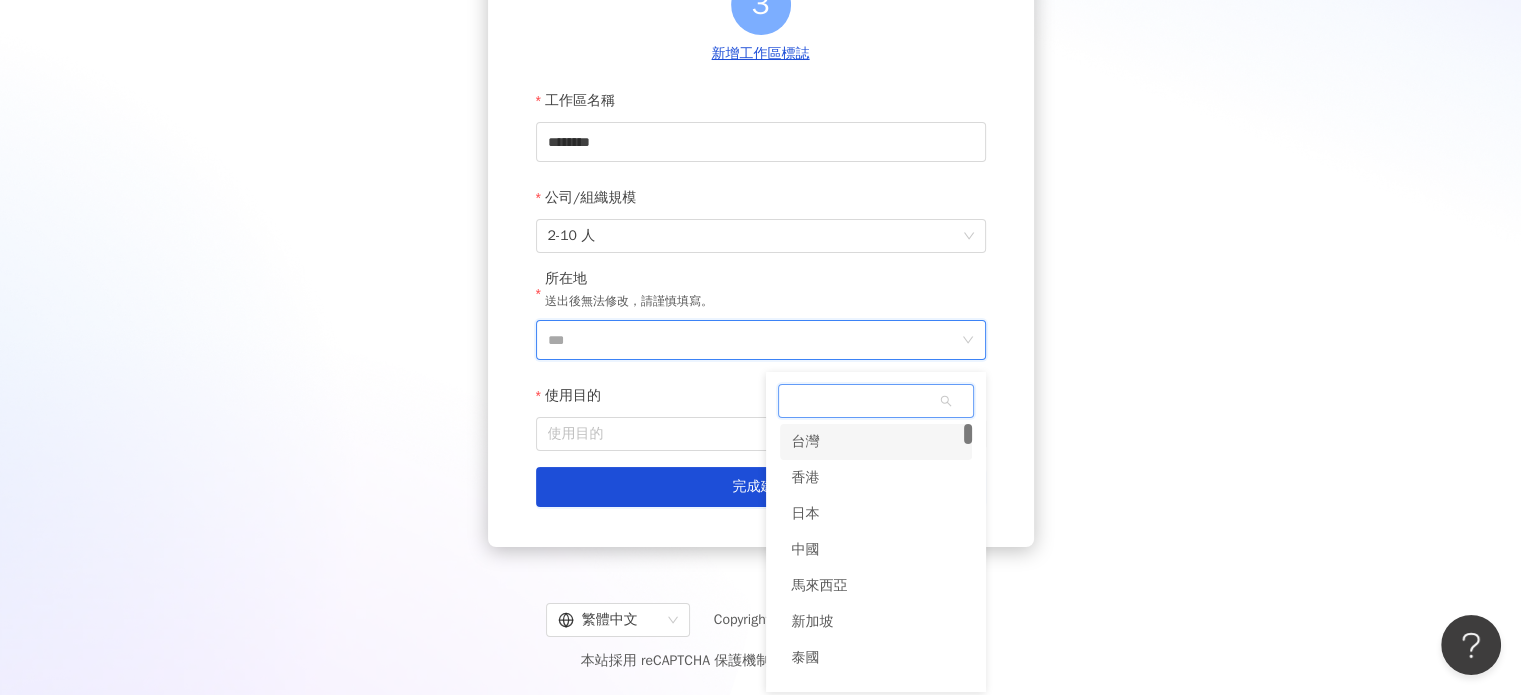 click on "台灣" at bounding box center [876, 442] 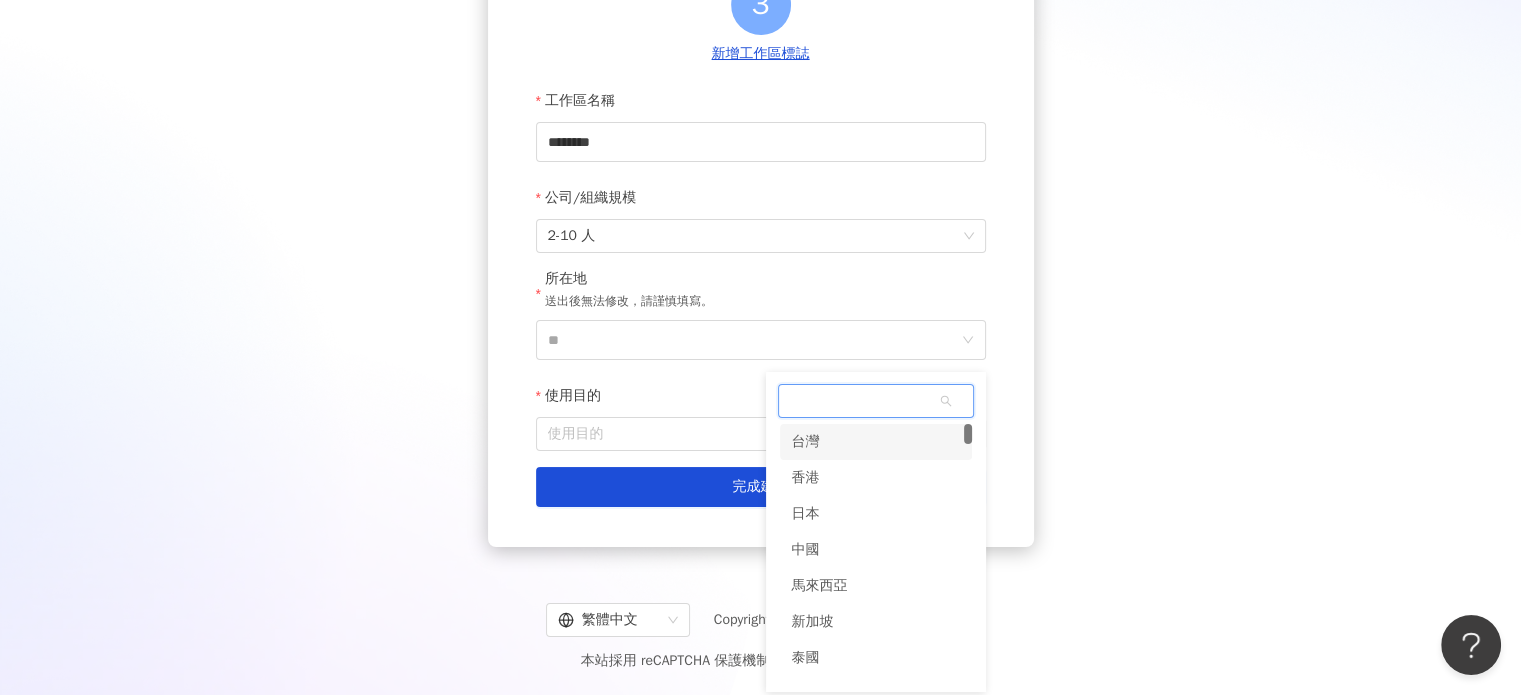 scroll, scrollTop: 0, scrollLeft: 0, axis: both 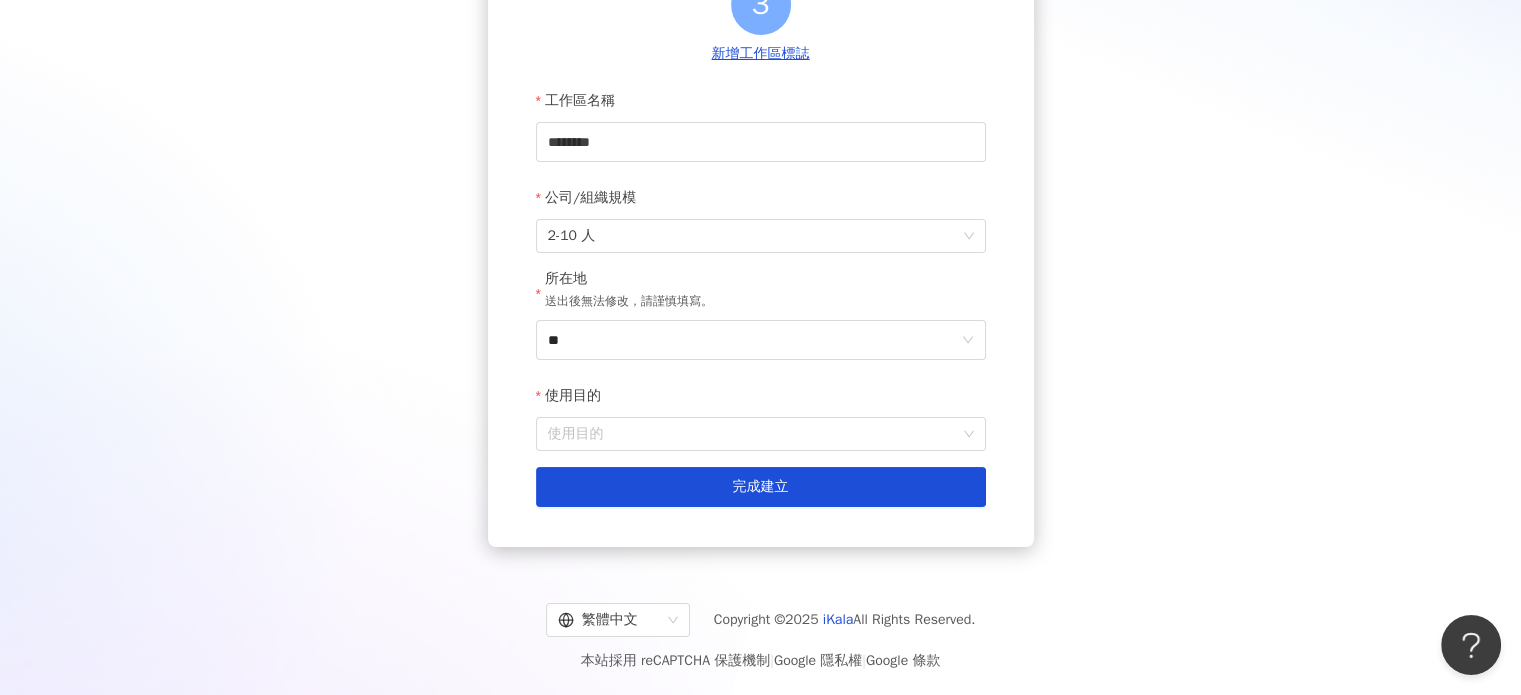 click on "建立新工作區 建立工作區能幫助您輕鬆管理各項網紅行銷專案協作。 3 新增工作區標誌 工作區名稱 ******** 公司/組織規模 2-10 人 所在地 送出後無法修改，請謹慎填寫。 ** 使用目的 使用目的 建立為測試工作區 完成建立" at bounding box center (760, 192) 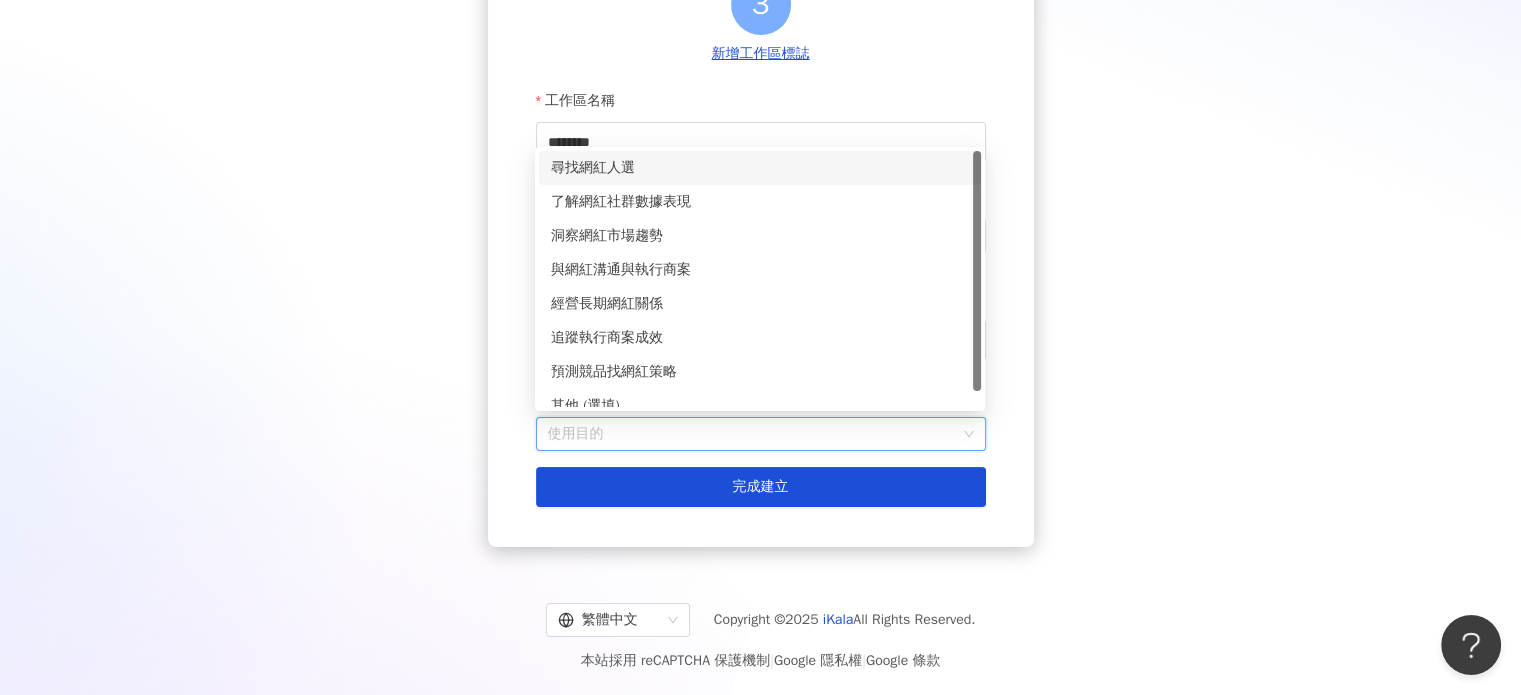 click on "使用目的" at bounding box center (761, 434) 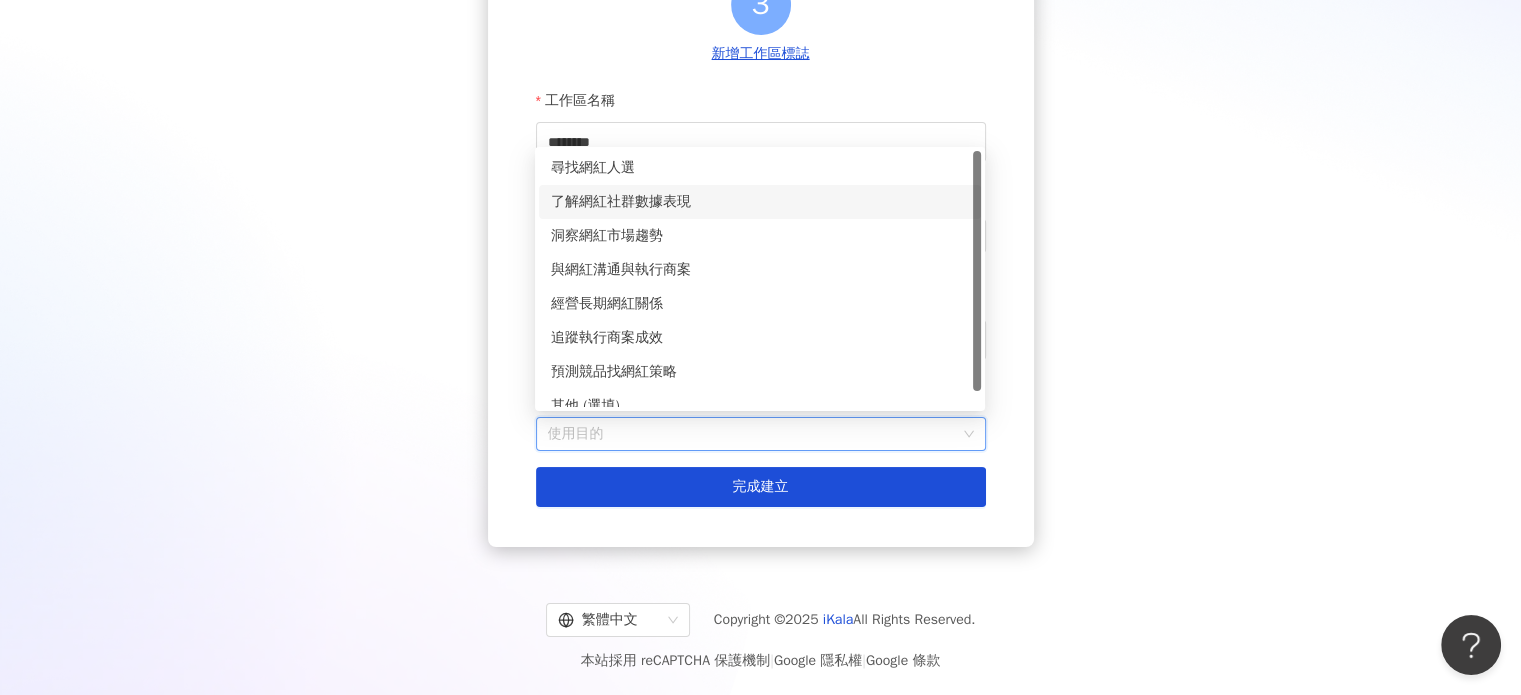 click on "了解網紅社群數據表現" at bounding box center [760, 202] 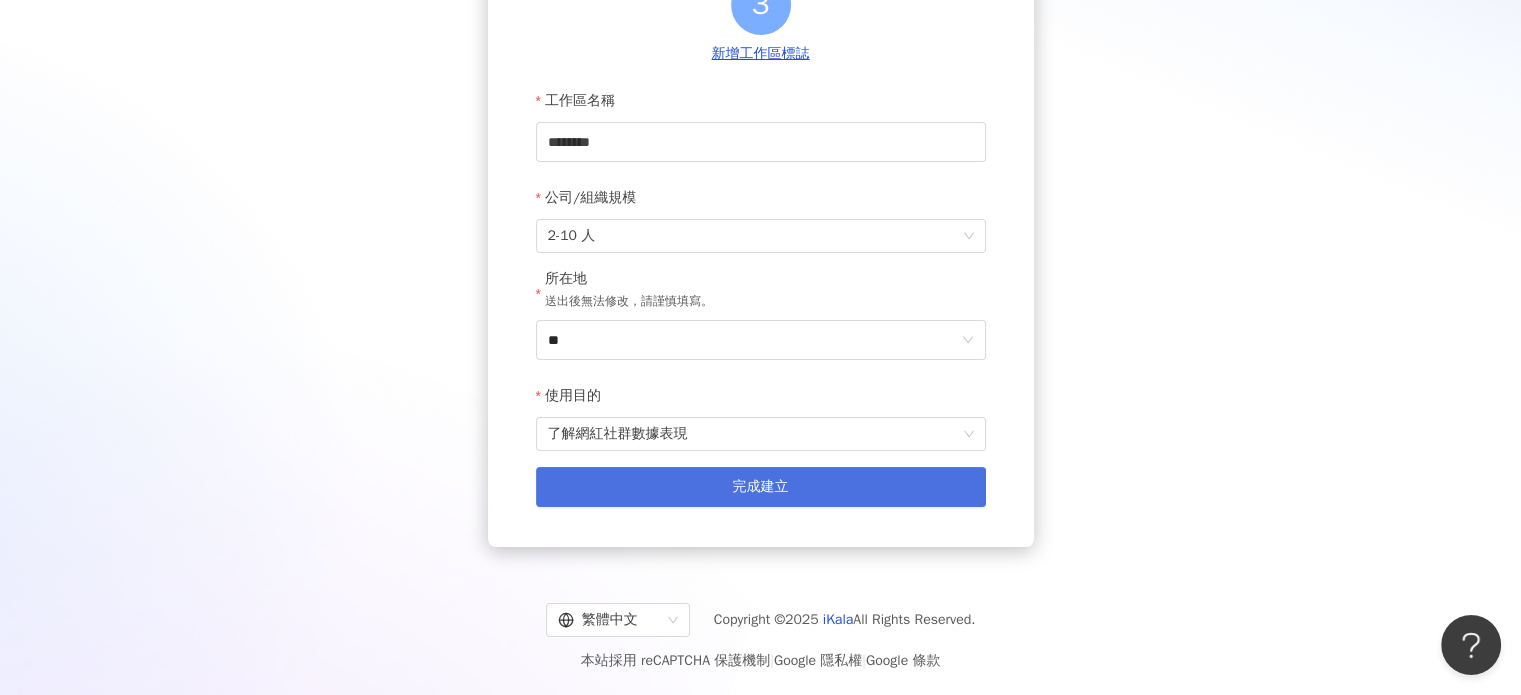 click on "完成建立" at bounding box center (761, 487) 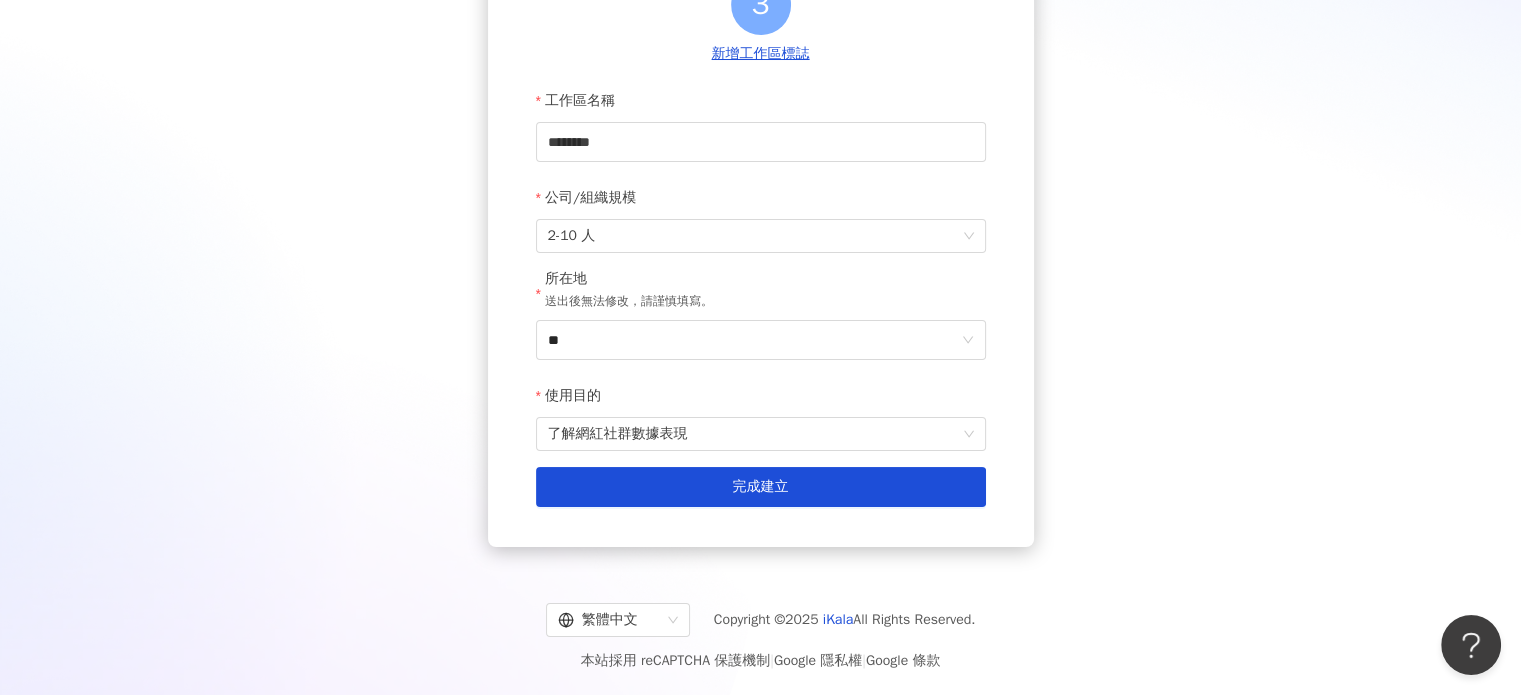 scroll, scrollTop: 92, scrollLeft: 0, axis: vertical 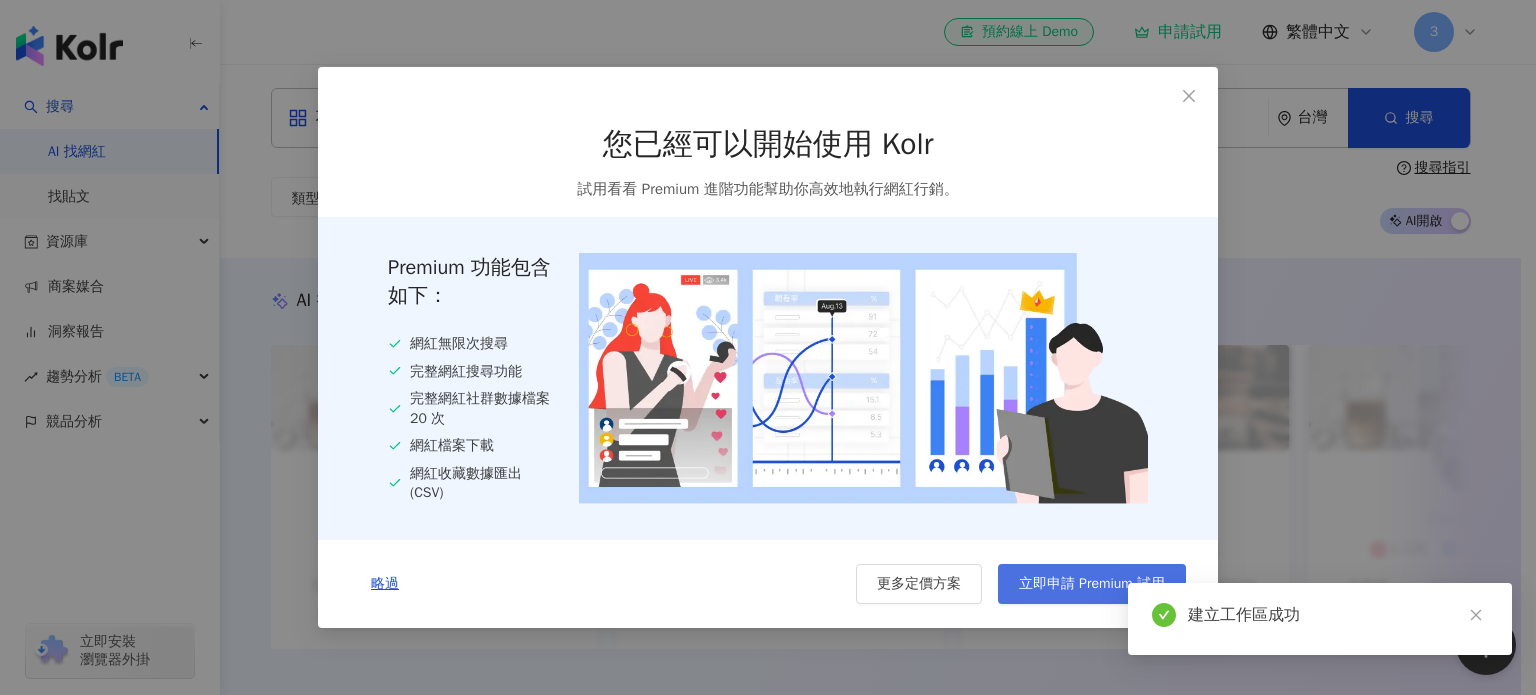 click on "立即申請 Premium 試用" at bounding box center [1092, 584] 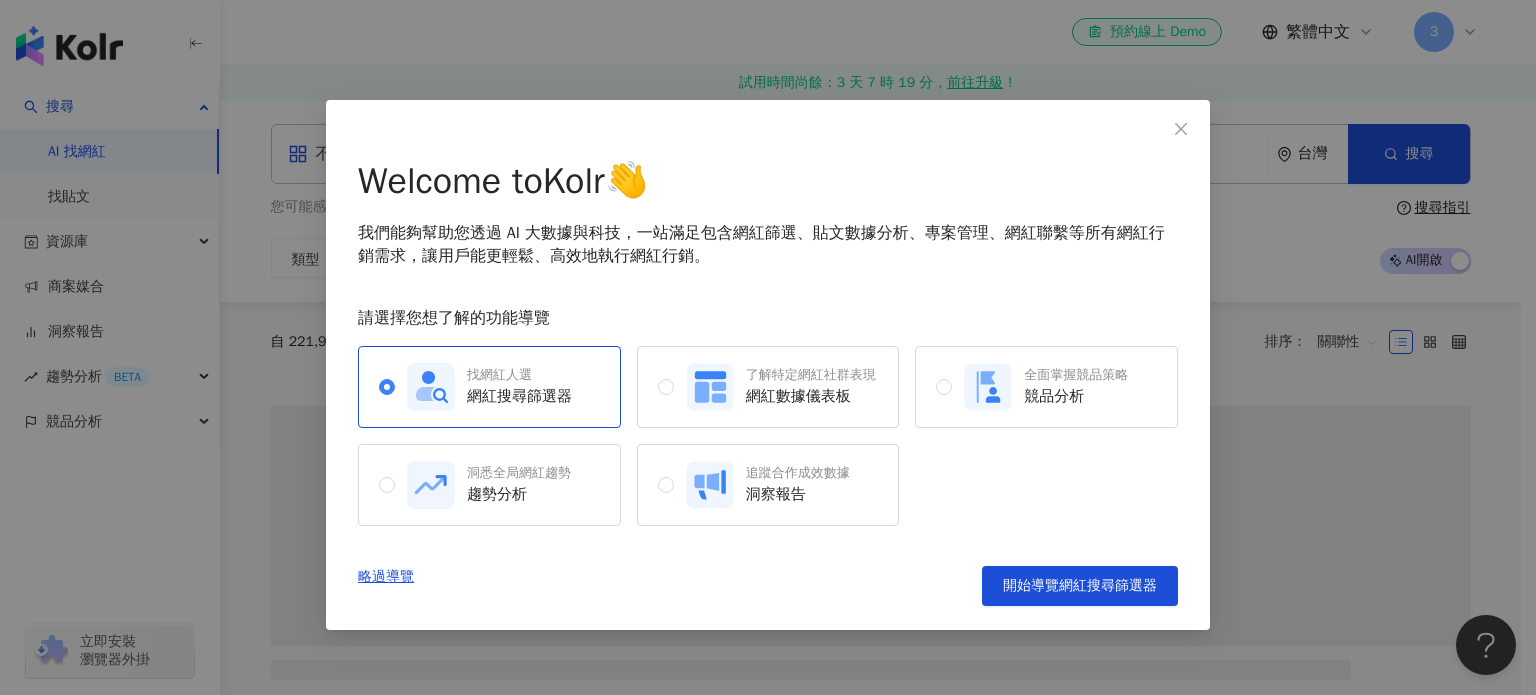 click on "Welcome to  Kolr  👋 我們能夠幫助您透過 AI 大數據與科技，一站滿足包含網紅篩選、貼文數據分析、專案管理、網紅聯繫等所有網紅行銷需求，讓用戶能更輕鬆、高效地執行網紅行銷。 請選擇您想了解的功能導覽 找網紅人選 網紅搜尋篩選器 了解特定網紅社群表現 網紅數據儀表板 全面掌握競品策略 競品分析 洞悉全局網紅趨勢 趨勢分析 追蹤合作成效數據 洞察報告 略過導覽 開始導覽網紅搜尋篩選器" at bounding box center [768, 365] 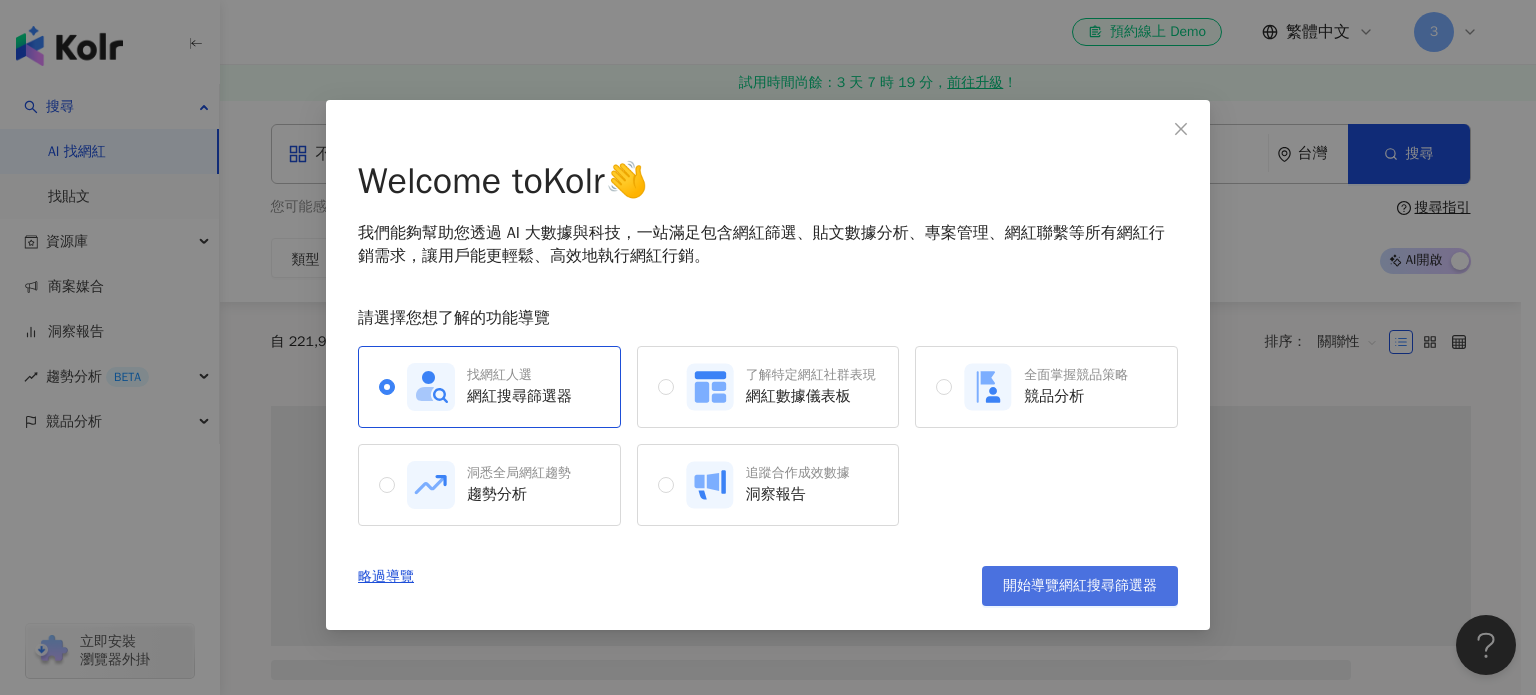 click on "開始導覽網紅搜尋篩選器" at bounding box center [1080, 586] 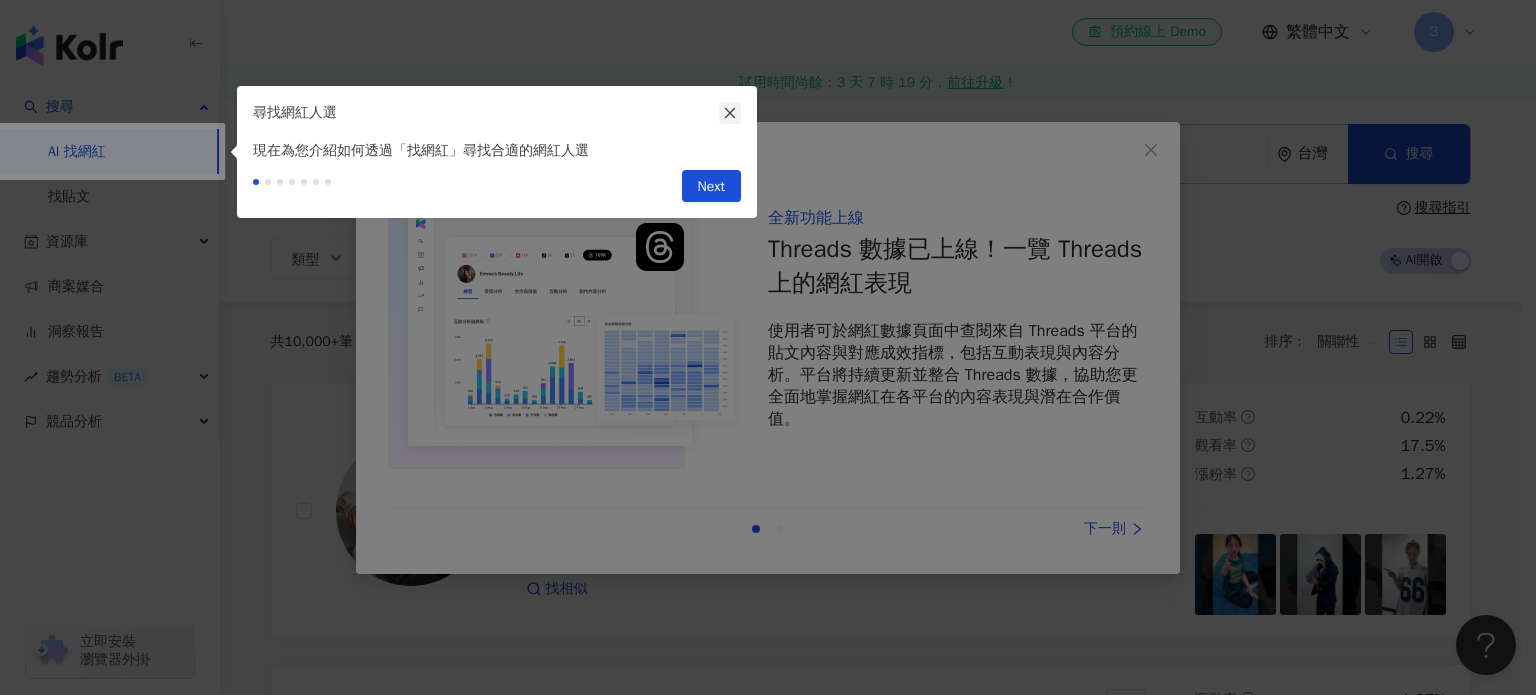 click 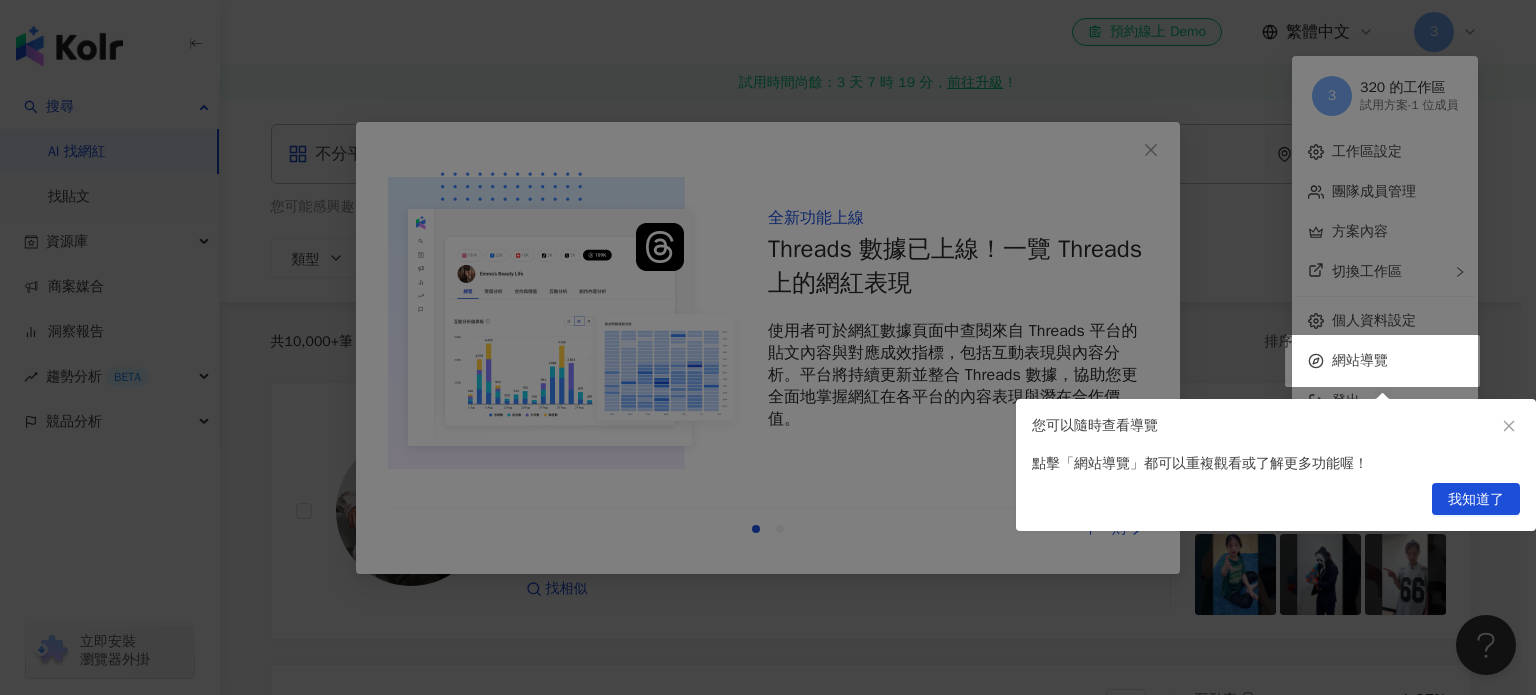 click at bounding box center [768, 347] 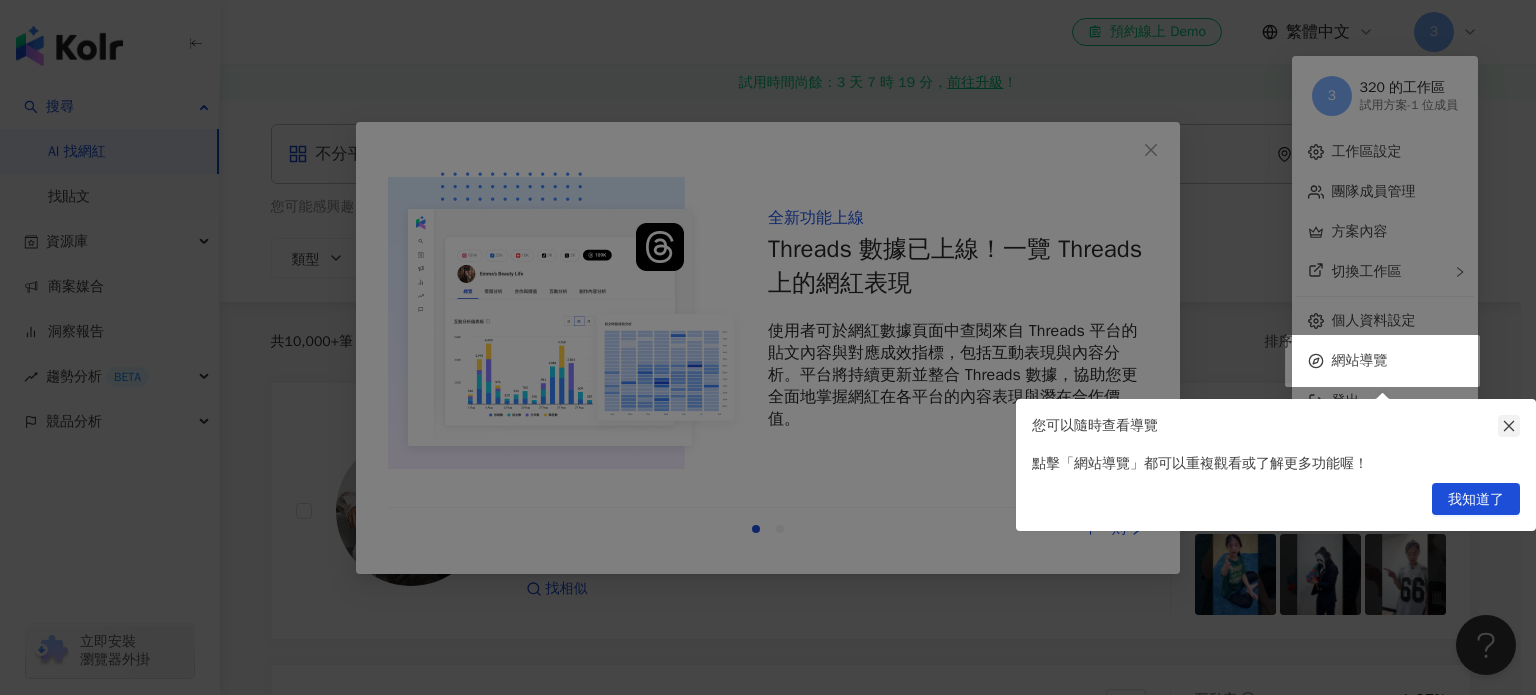 click on "您可以隨時查看導覽" at bounding box center (1276, 426) 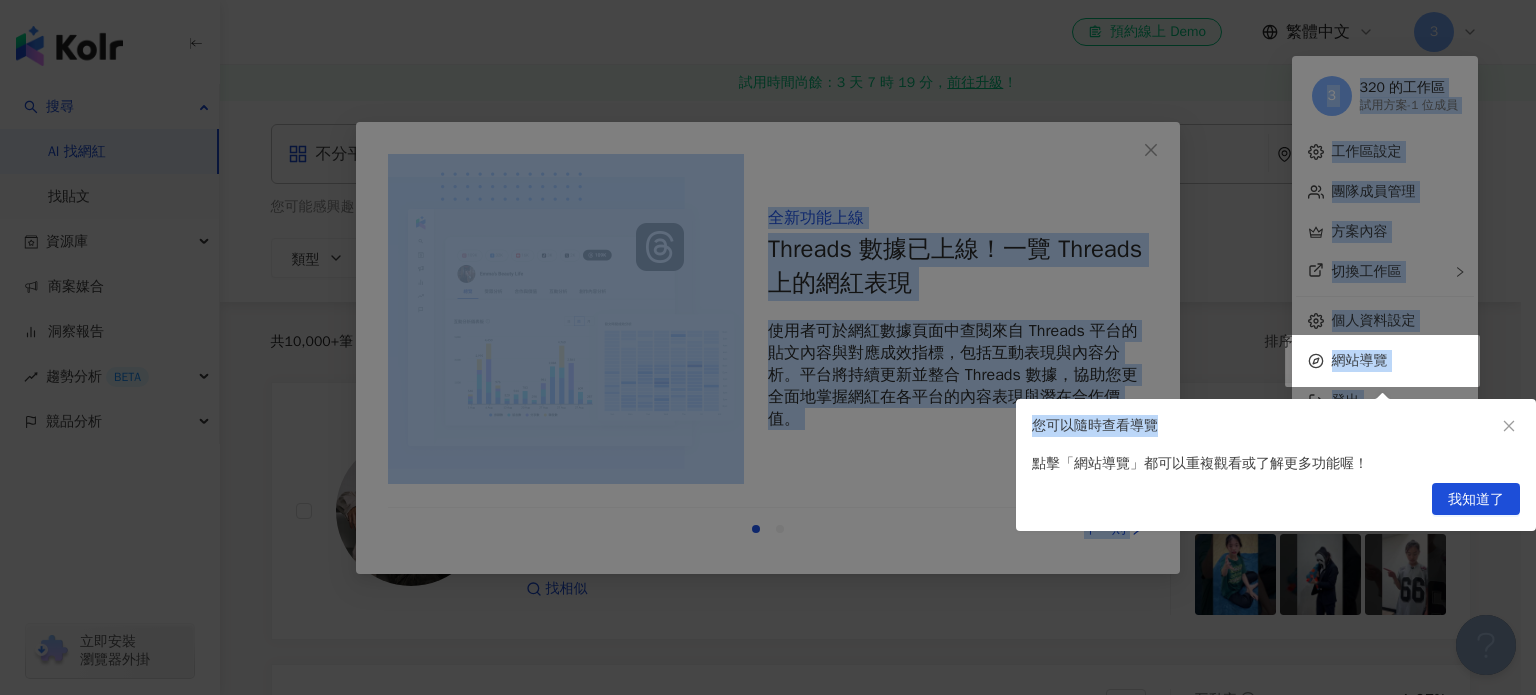 drag, startPoint x: 1486, startPoint y: 395, endPoint x: 1495, endPoint y: 409, distance: 16.643316 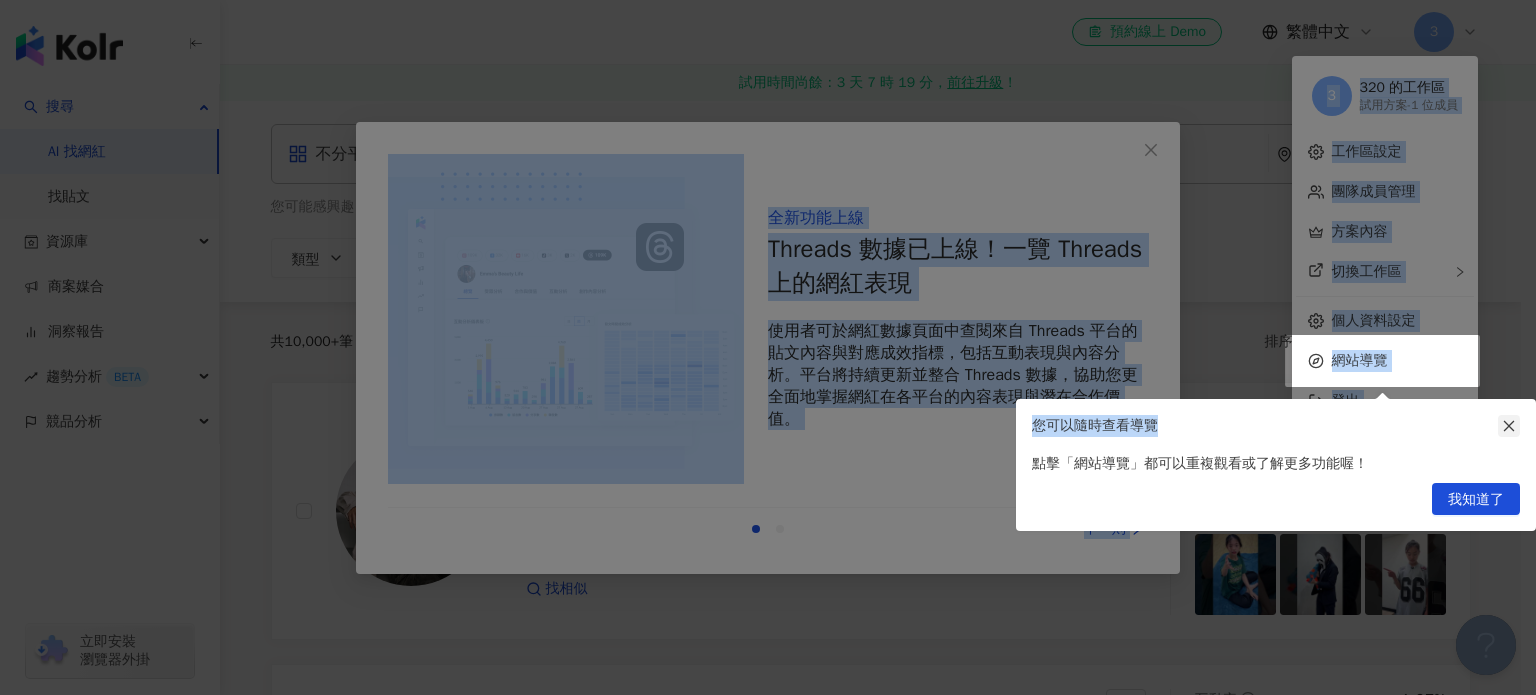 click 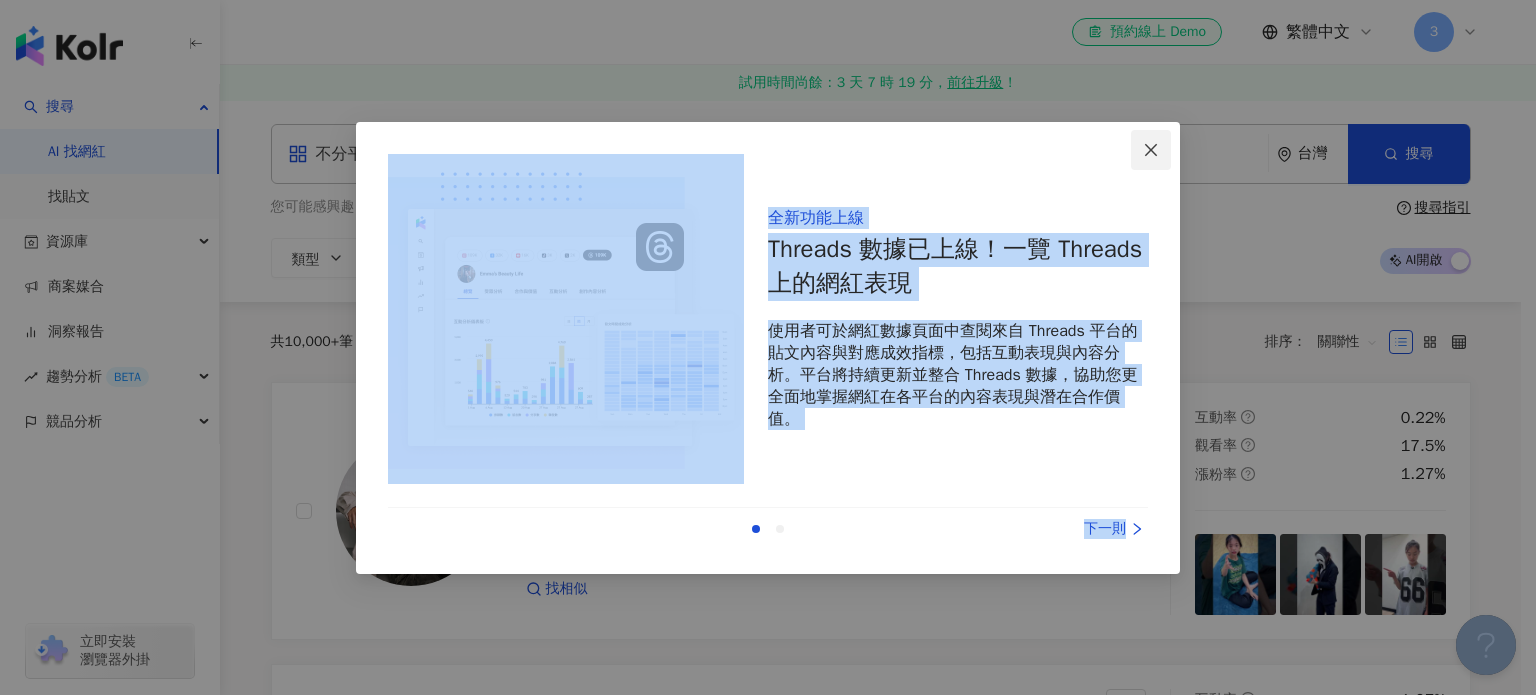 click 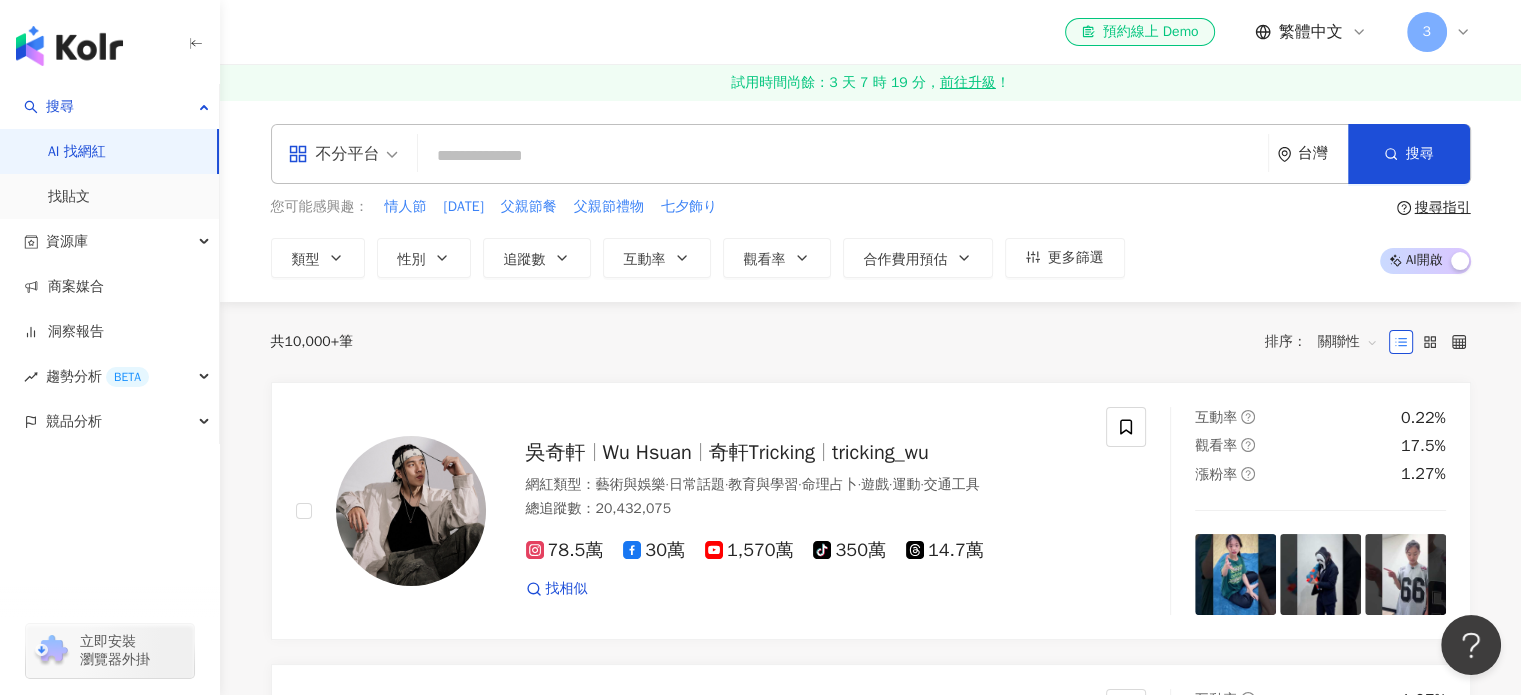 click at bounding box center (843, 156) 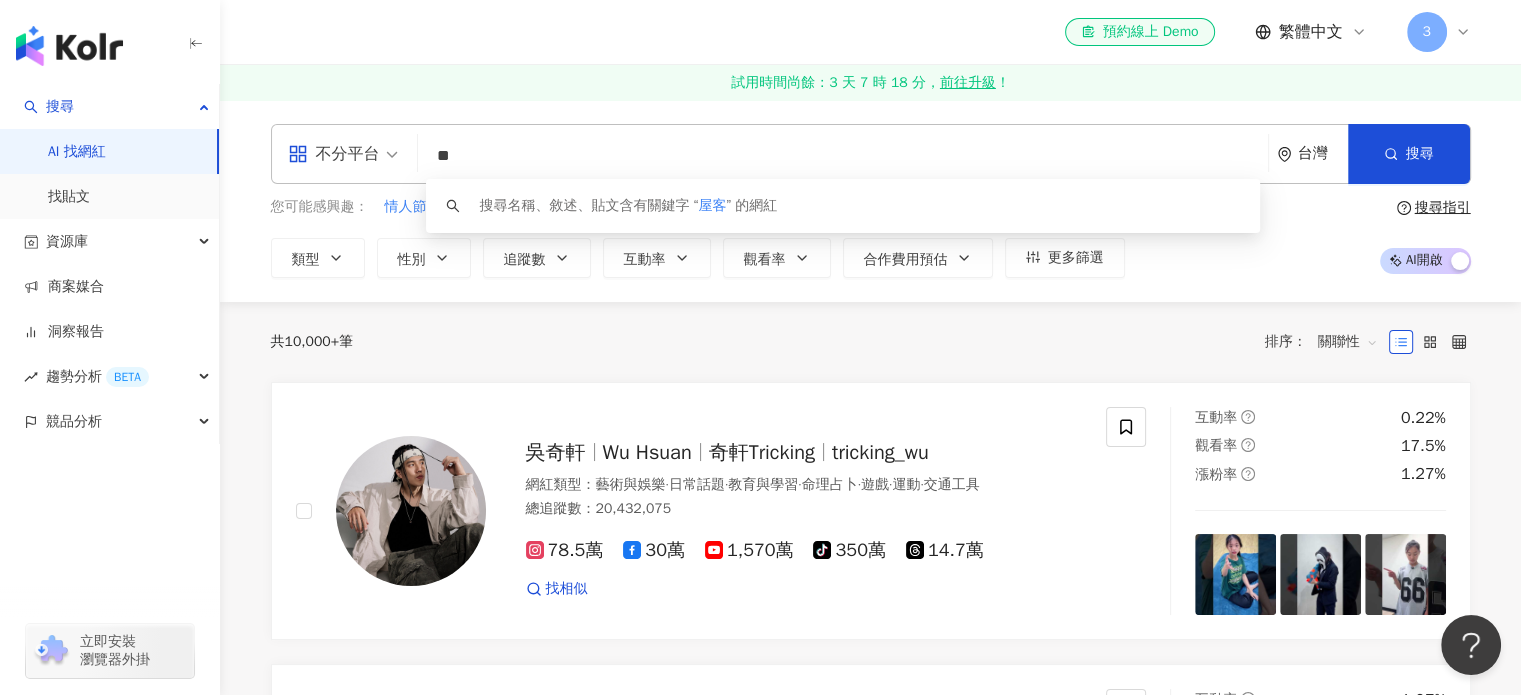 type on "*" 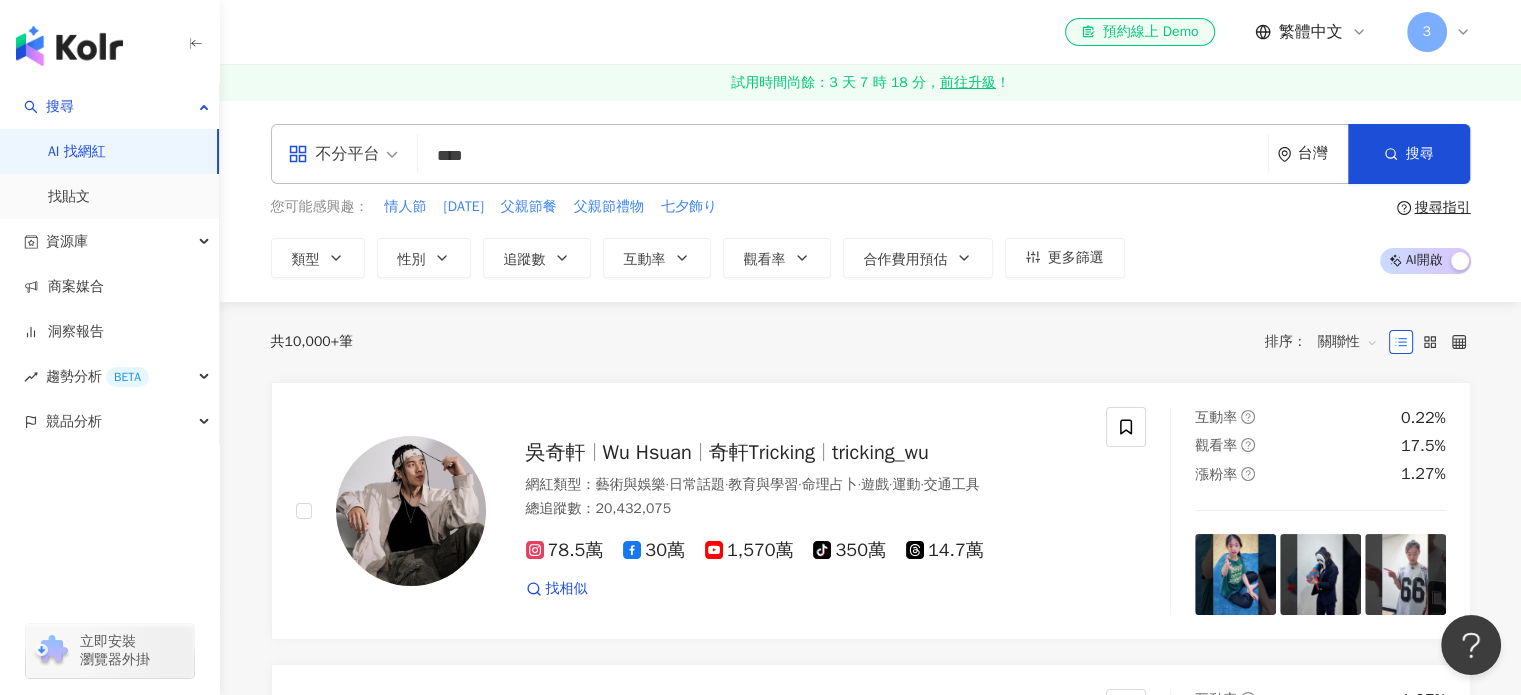 type on "***" 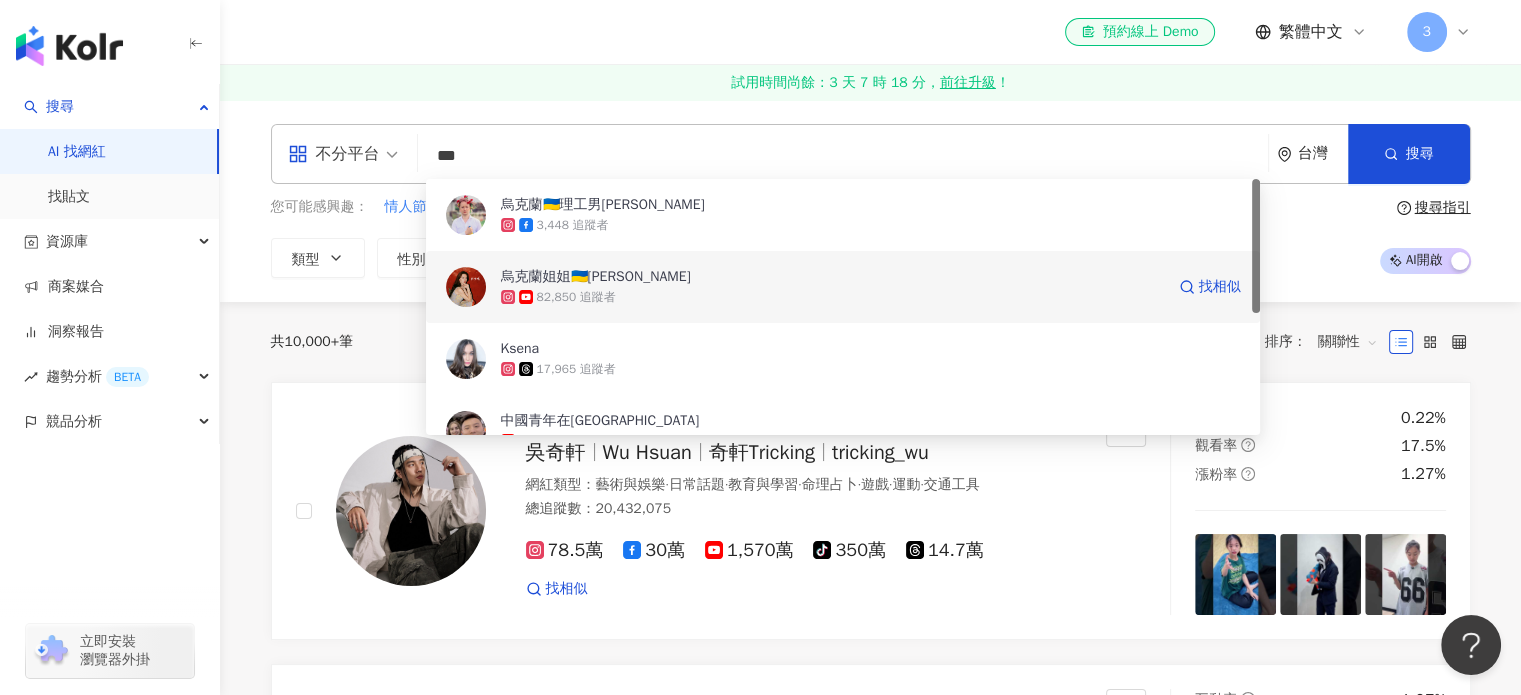 click on "烏克蘭姐姐🇺🇦[PERSON_NAME]" at bounding box center [832, 277] 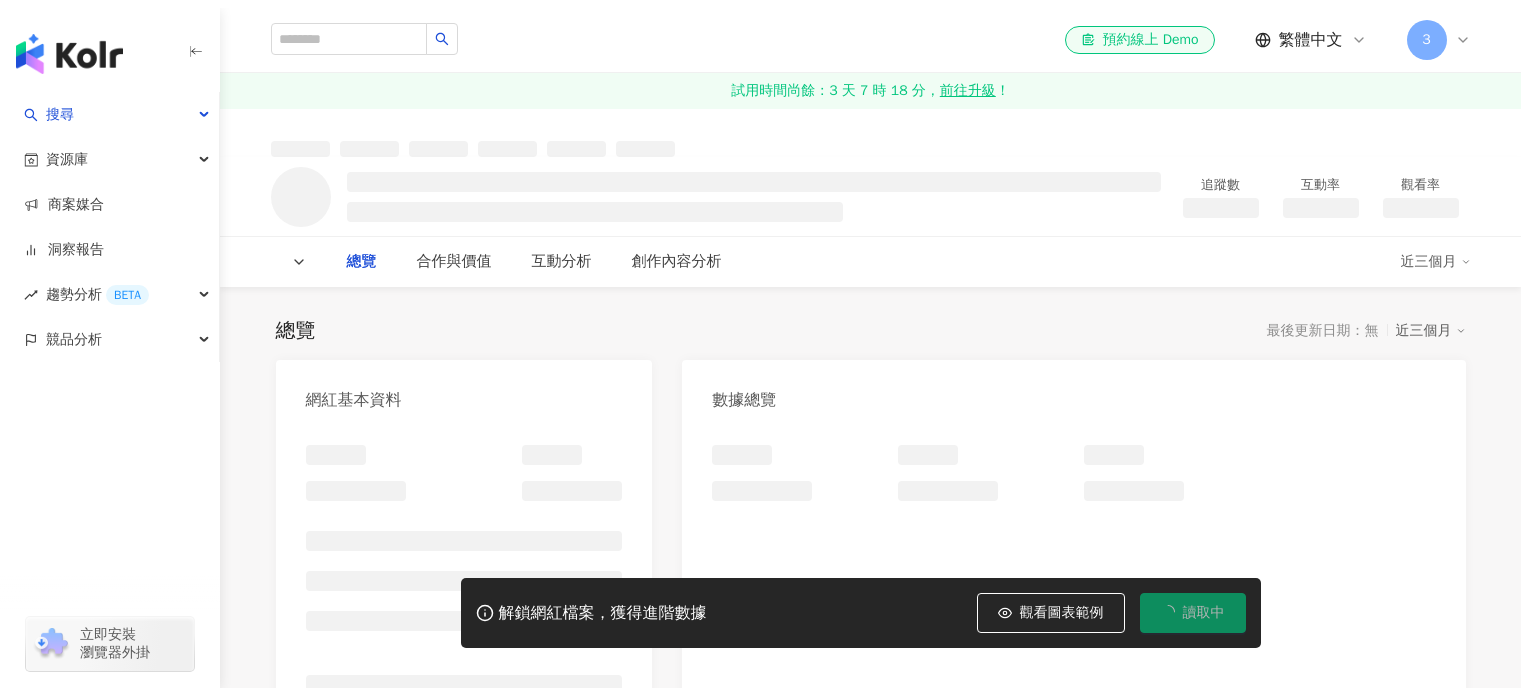 scroll, scrollTop: 0, scrollLeft: 0, axis: both 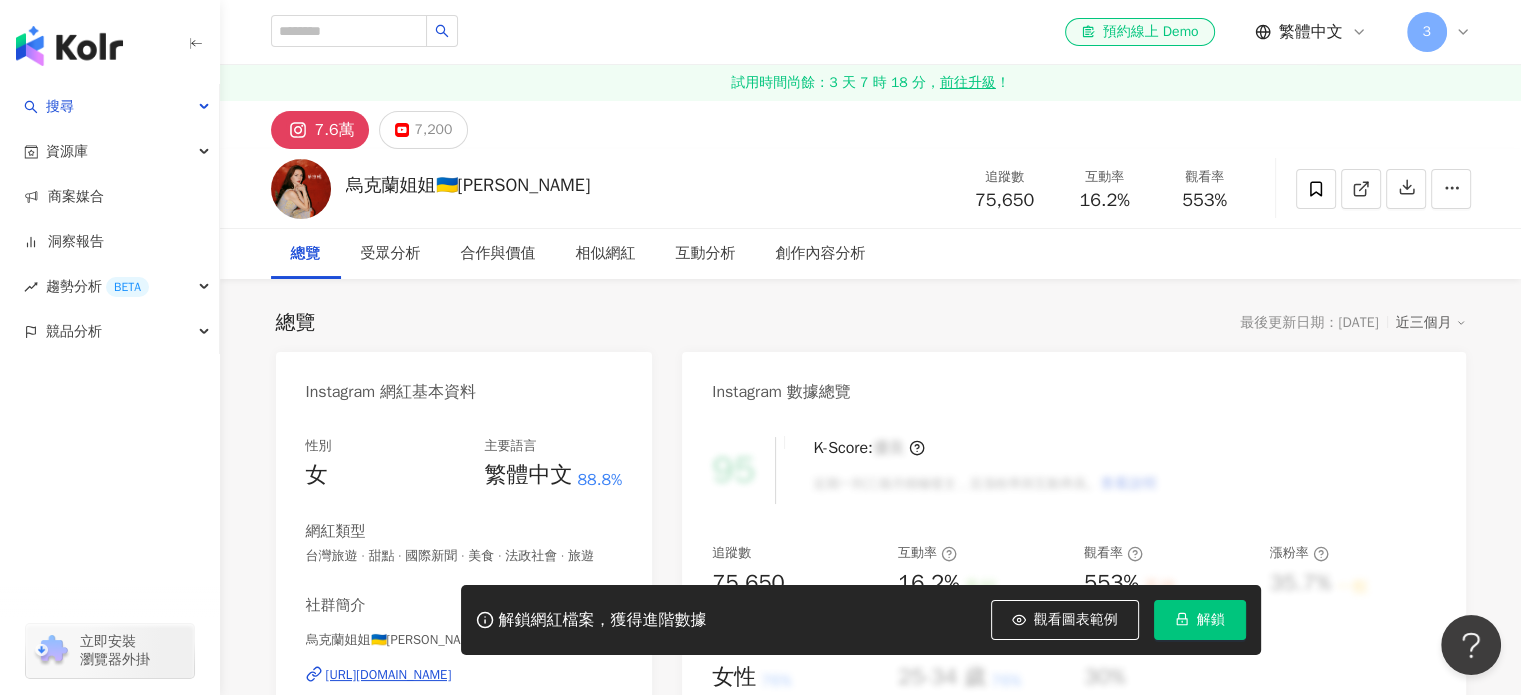 click on "烏克蘭姐姐🇺🇦[PERSON_NAME] 追蹤數 75,650 互動率 16.2% 觀看率 553%" at bounding box center (871, 188) 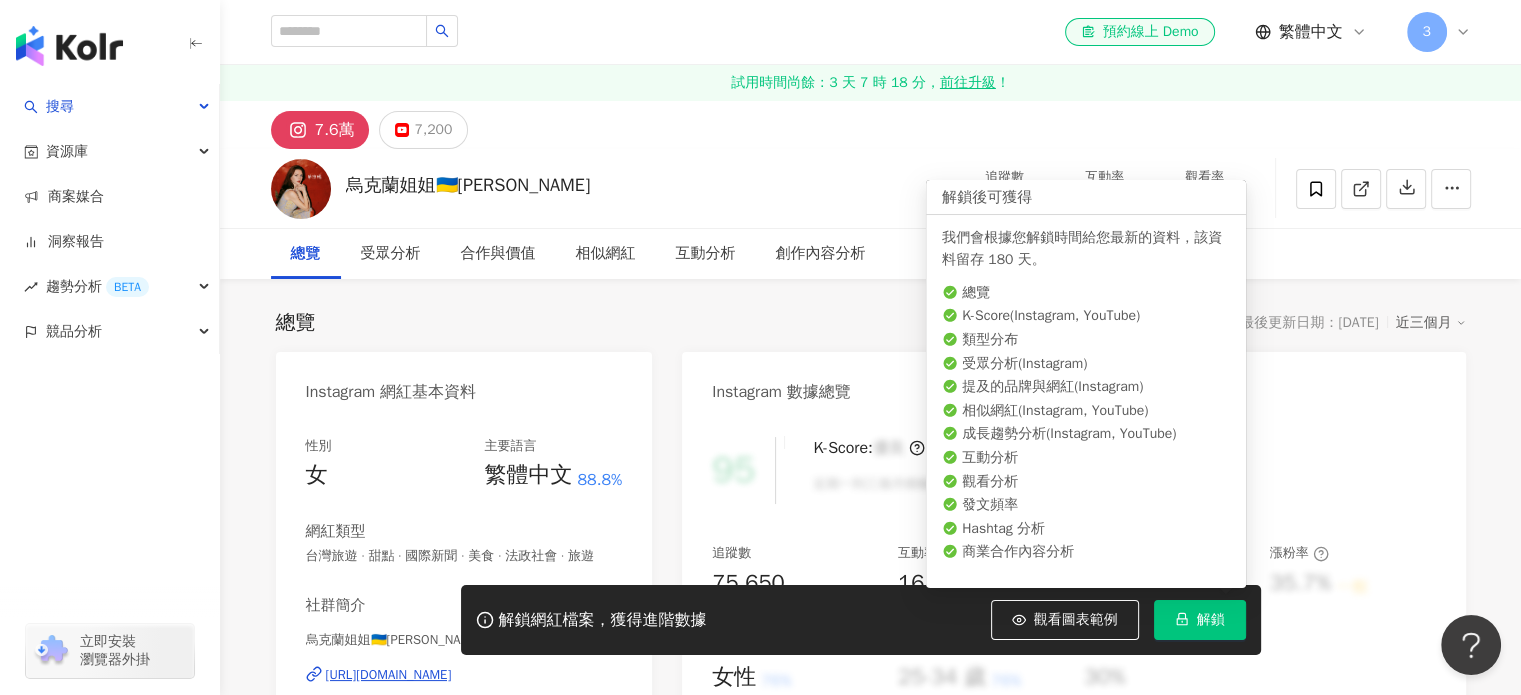 click on "解鎖" at bounding box center (1200, 620) 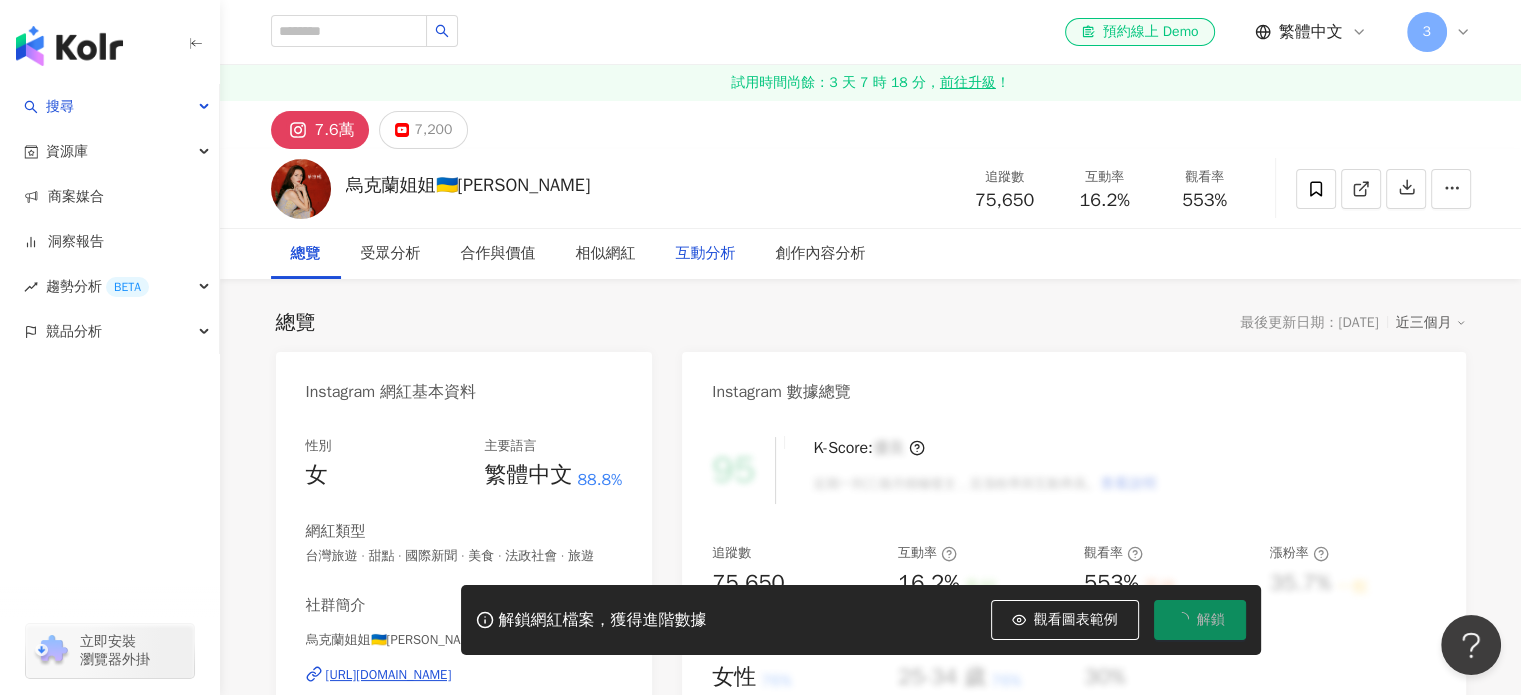 click on "互動分析" at bounding box center [706, 254] 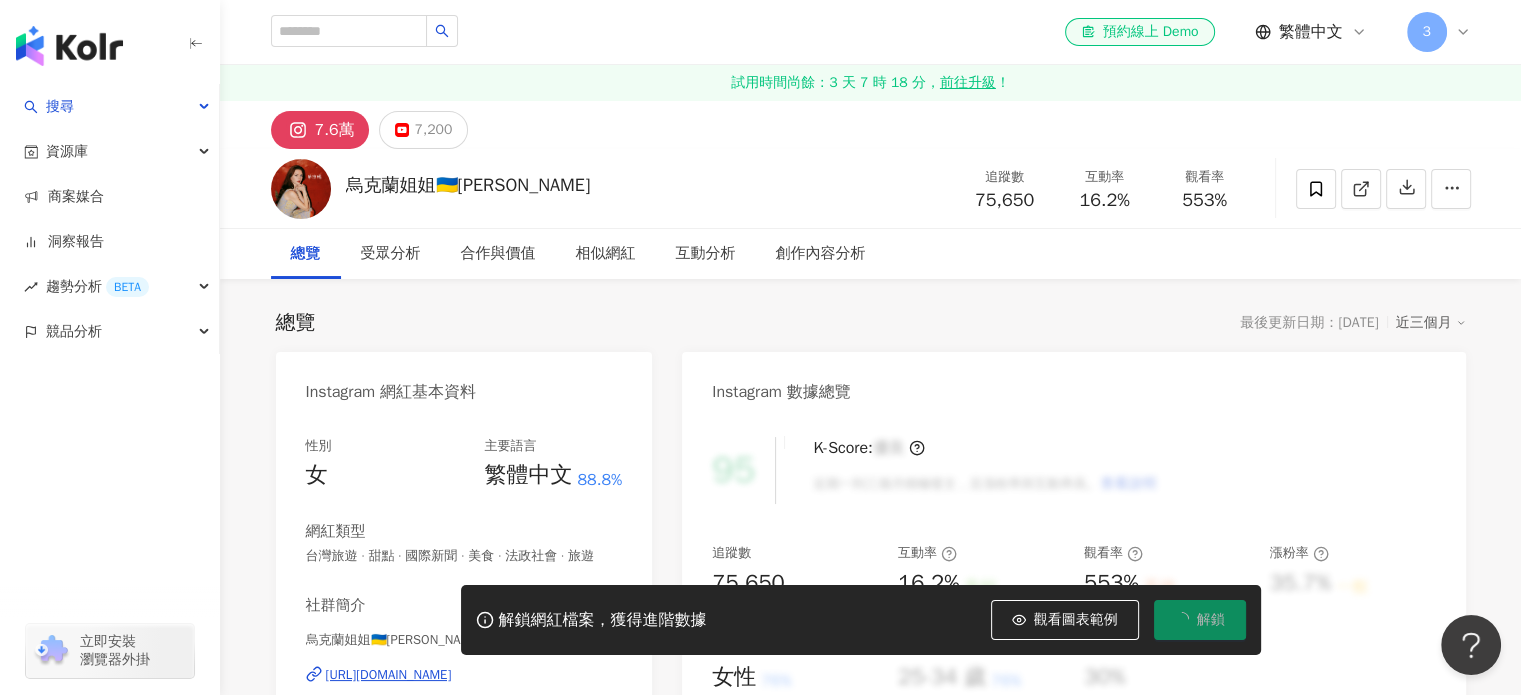 scroll, scrollTop: 3957, scrollLeft: 0, axis: vertical 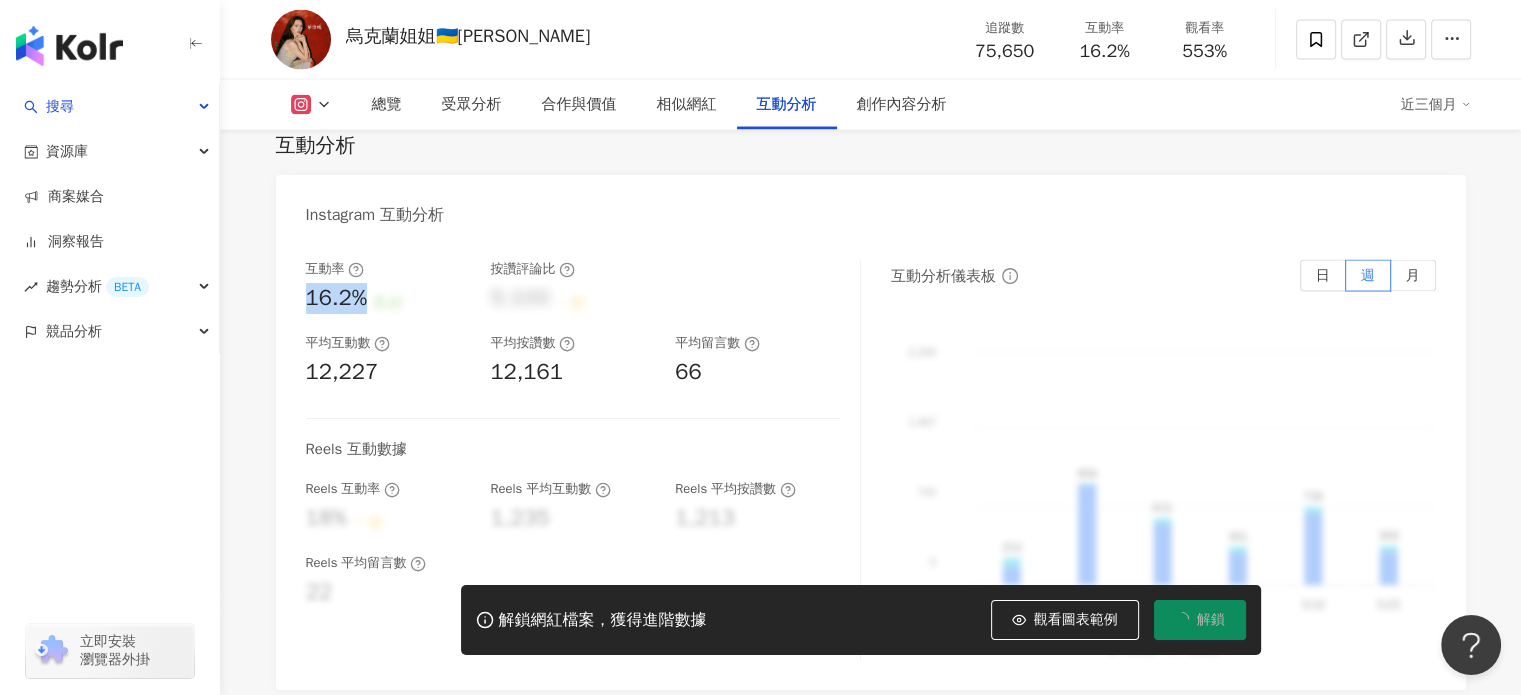 drag, startPoint x: 303, startPoint y: 313, endPoint x: 367, endPoint y: 321, distance: 64.49806 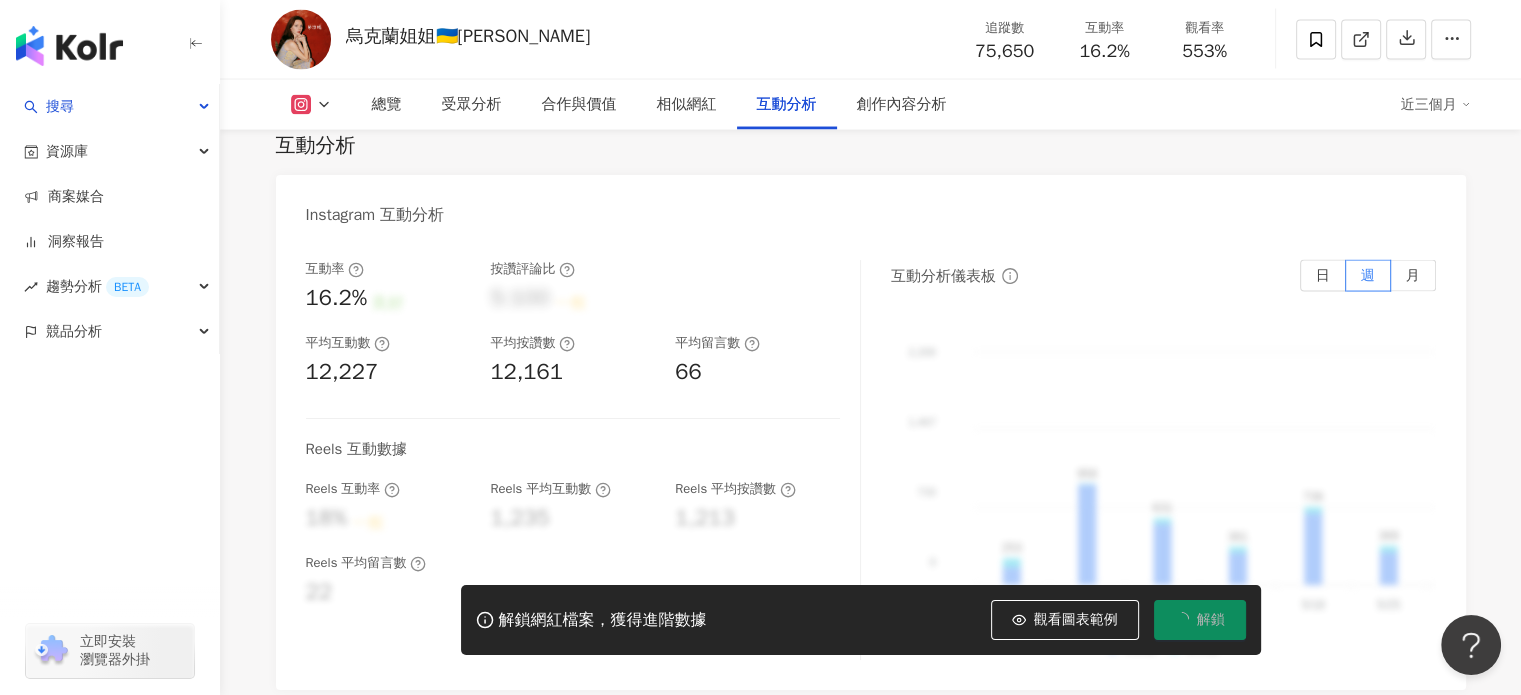 click on "Instagram 互動分析" at bounding box center (871, 207) 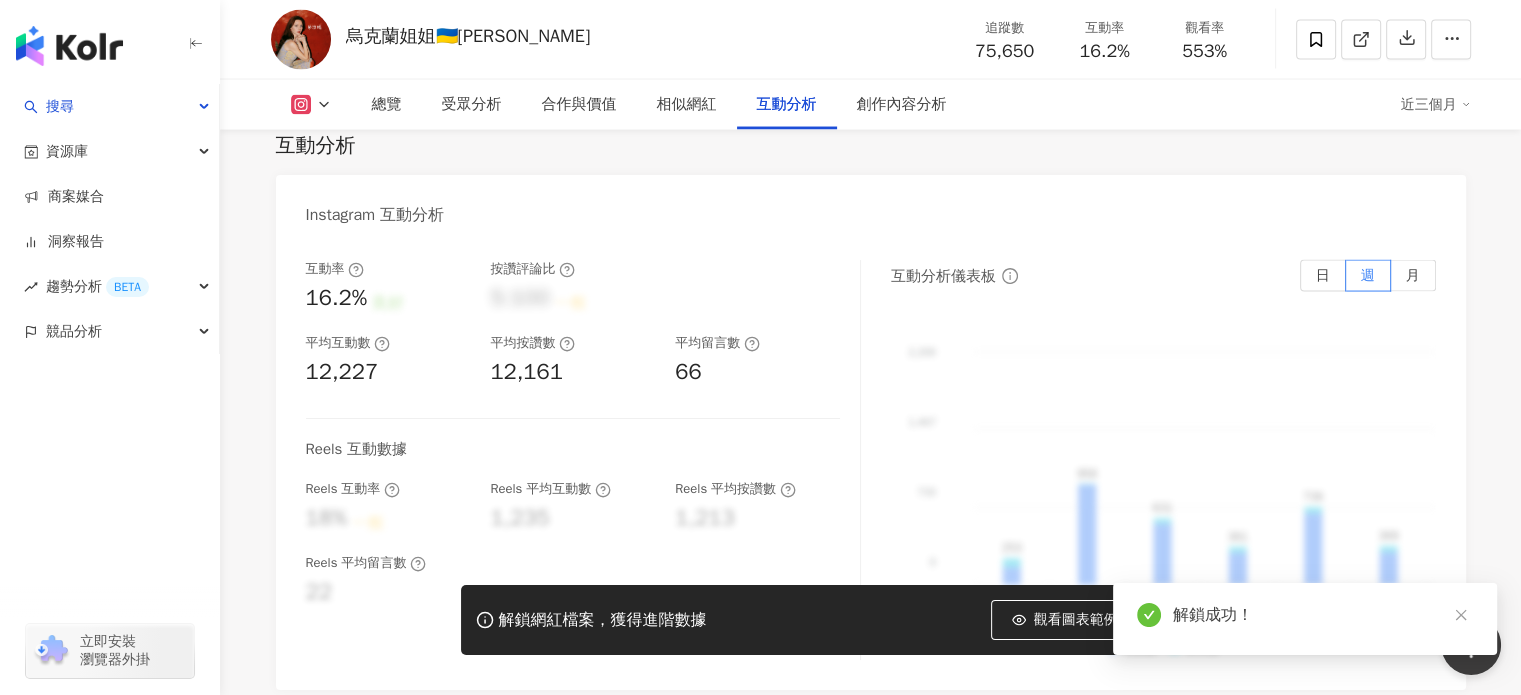 click at bounding box center [757, 287] 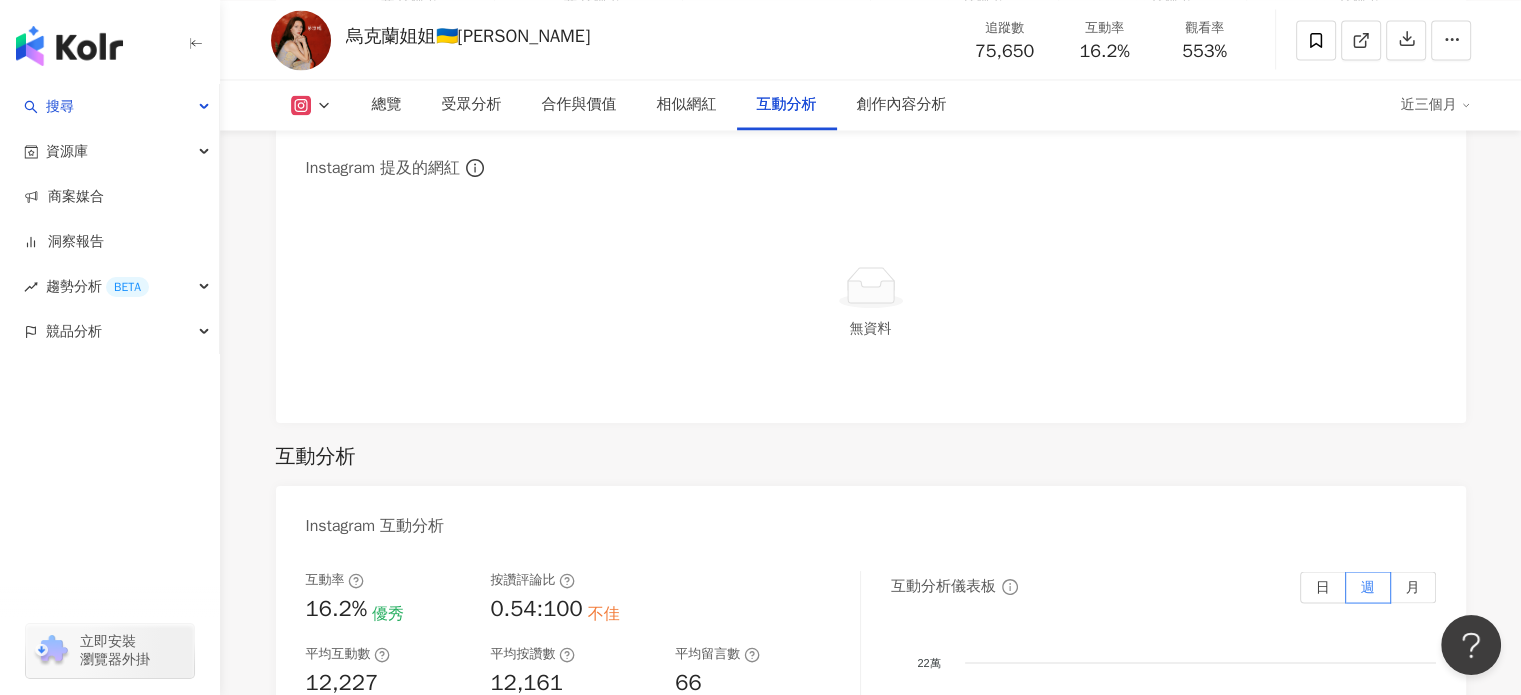 scroll, scrollTop: 4002, scrollLeft: 0, axis: vertical 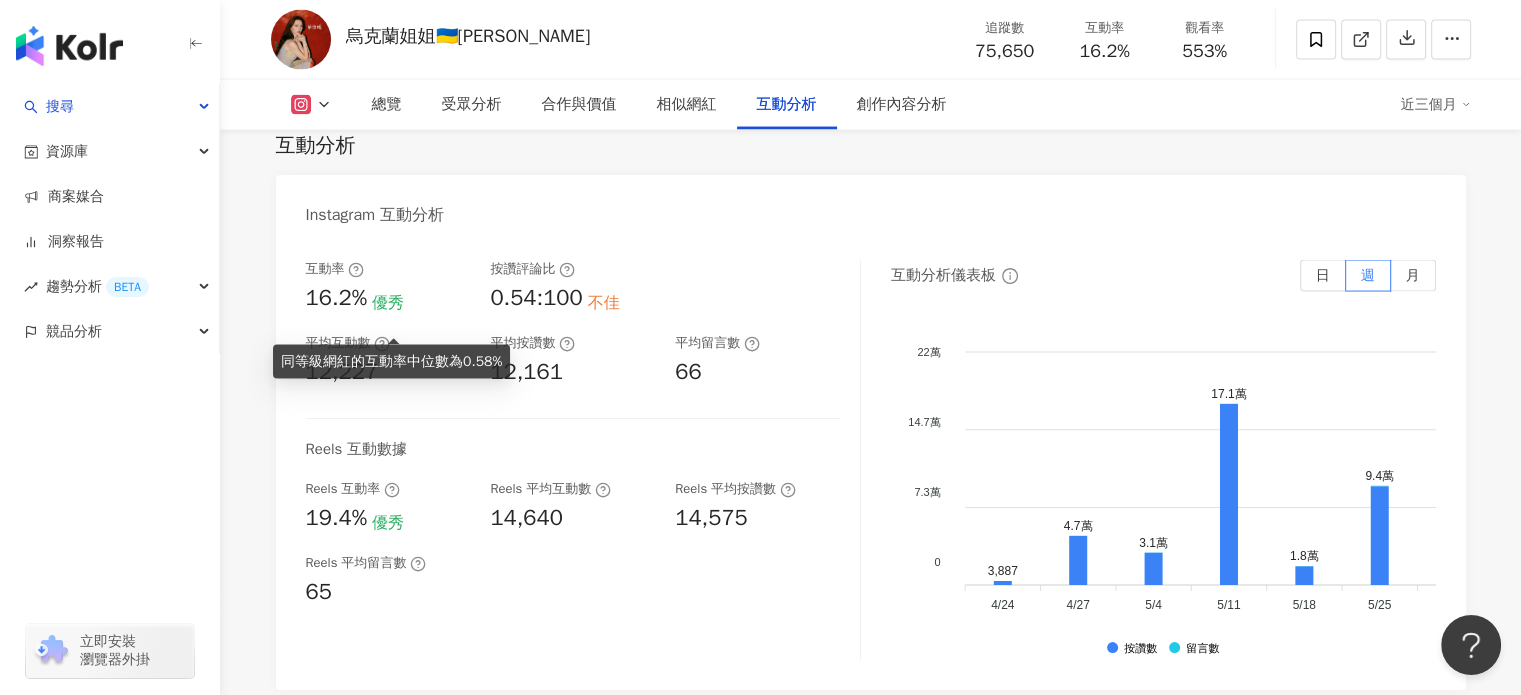 drag, startPoint x: 200, startPoint y: 503, endPoint x: 221, endPoint y: 500, distance: 21.213203 